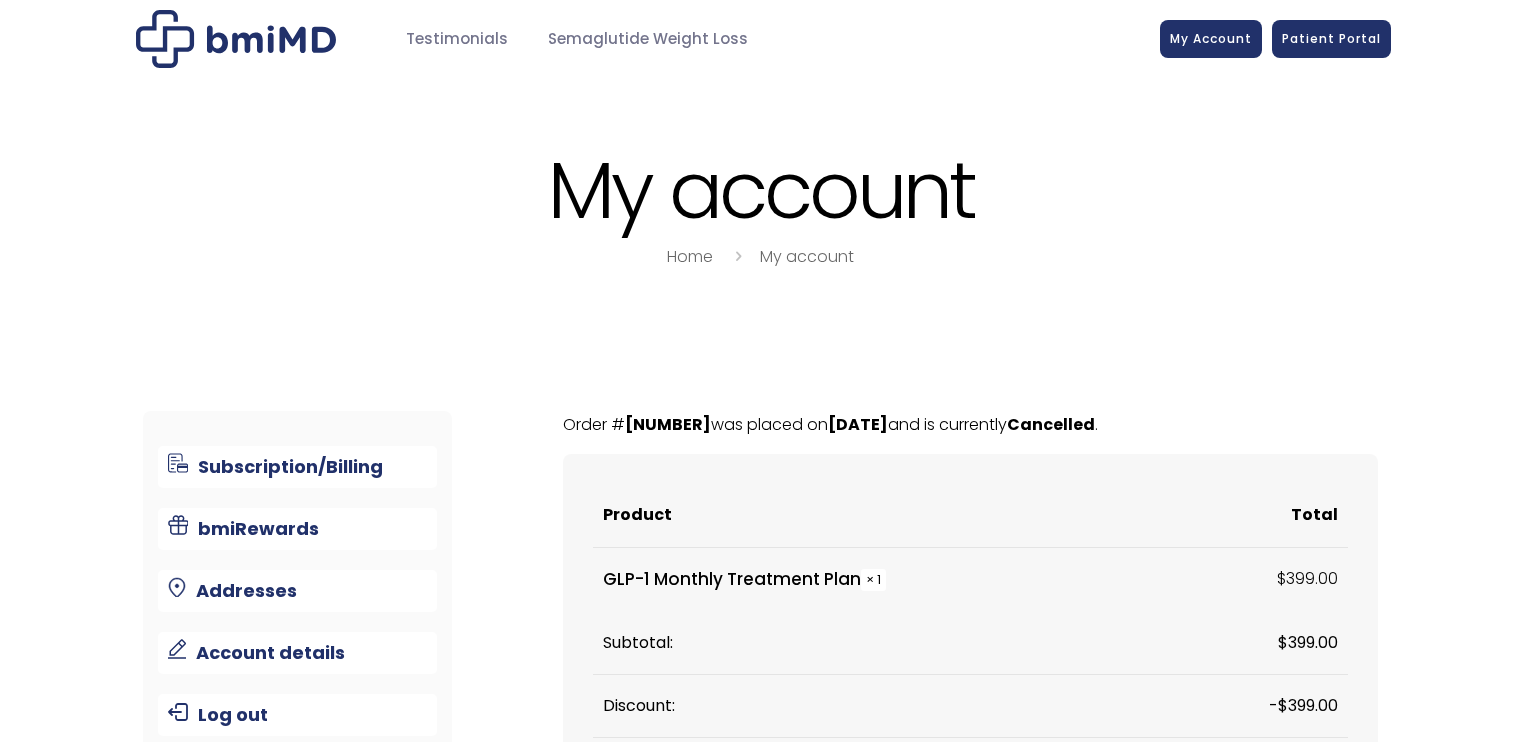 scroll, scrollTop: 0, scrollLeft: 0, axis: both 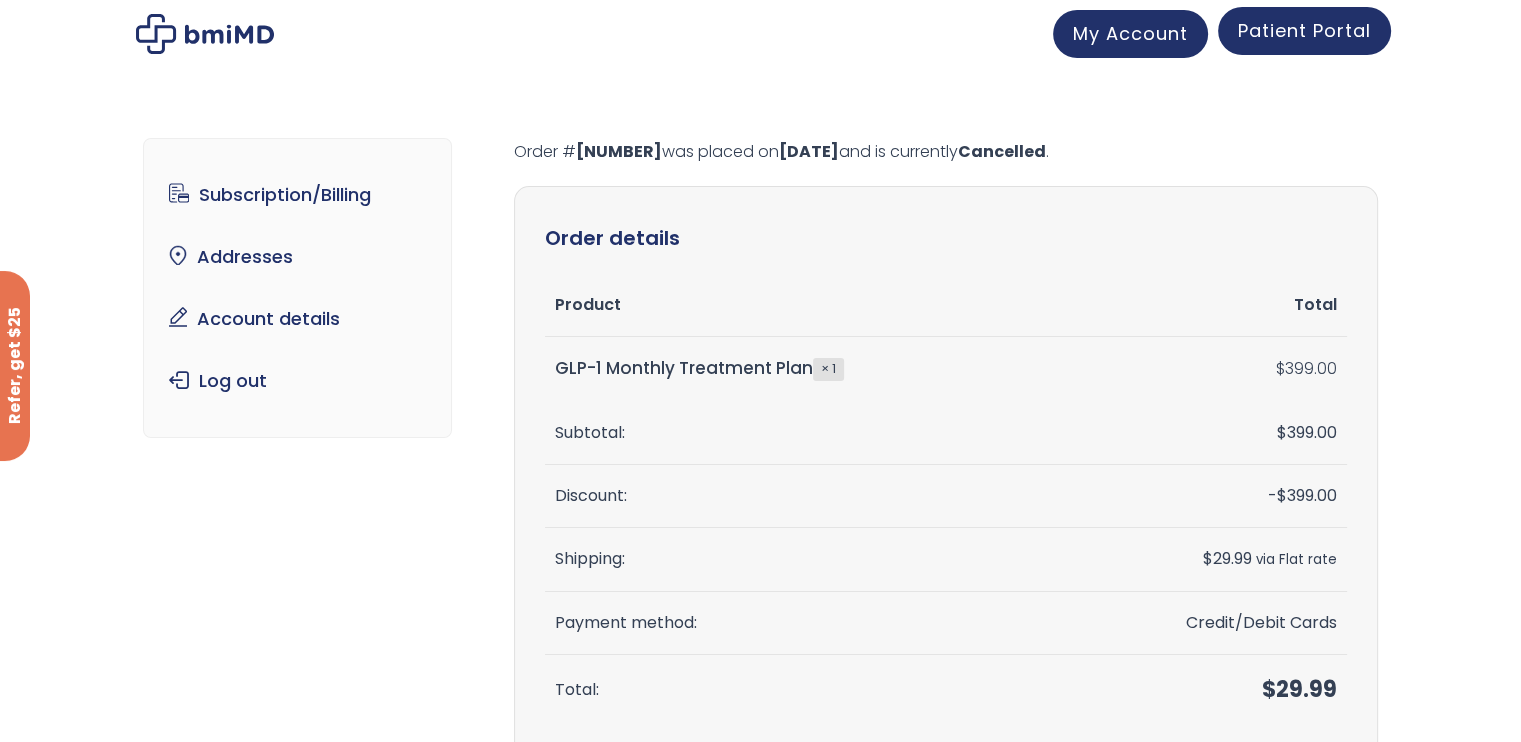 click on "Patient Portal" at bounding box center [1304, 30] 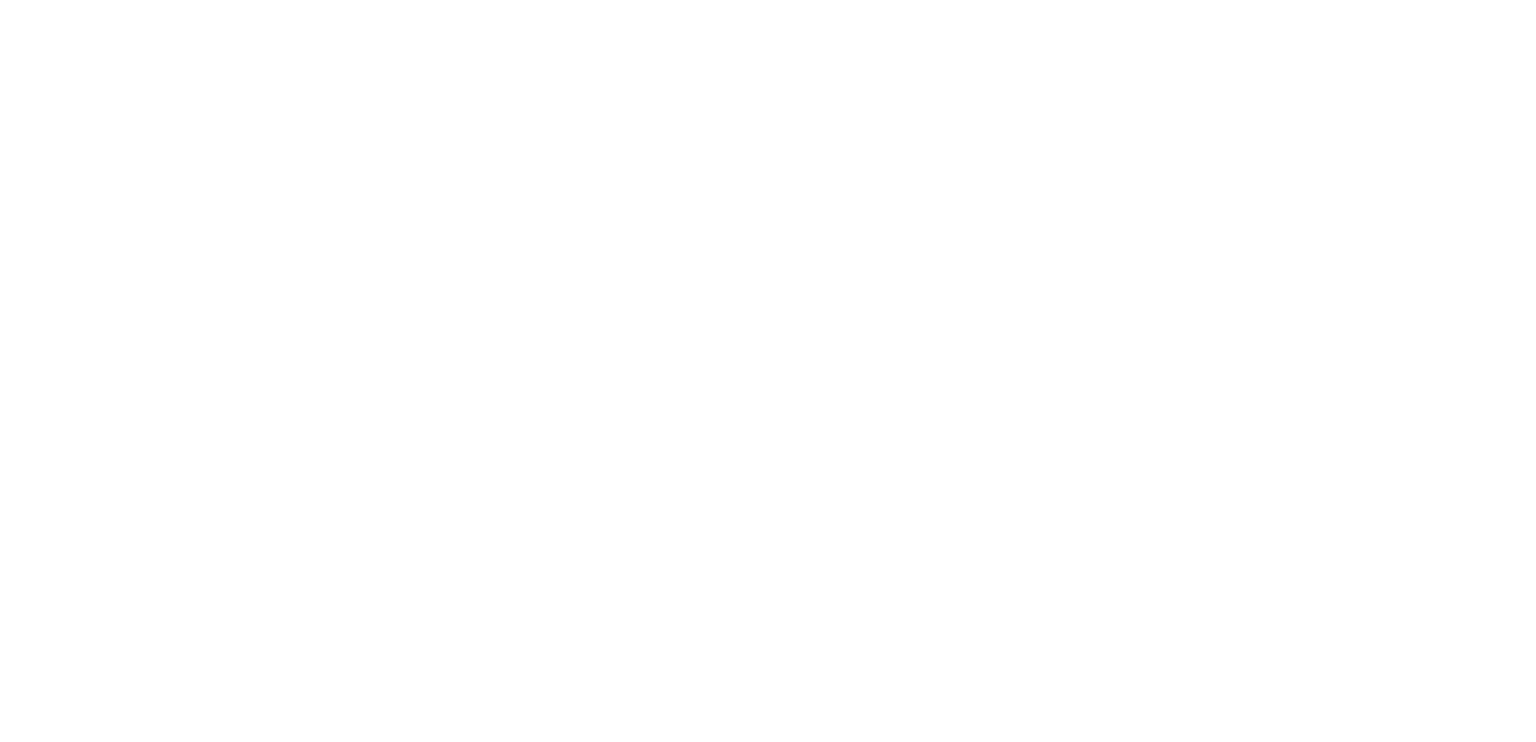 scroll, scrollTop: 0, scrollLeft: 0, axis: both 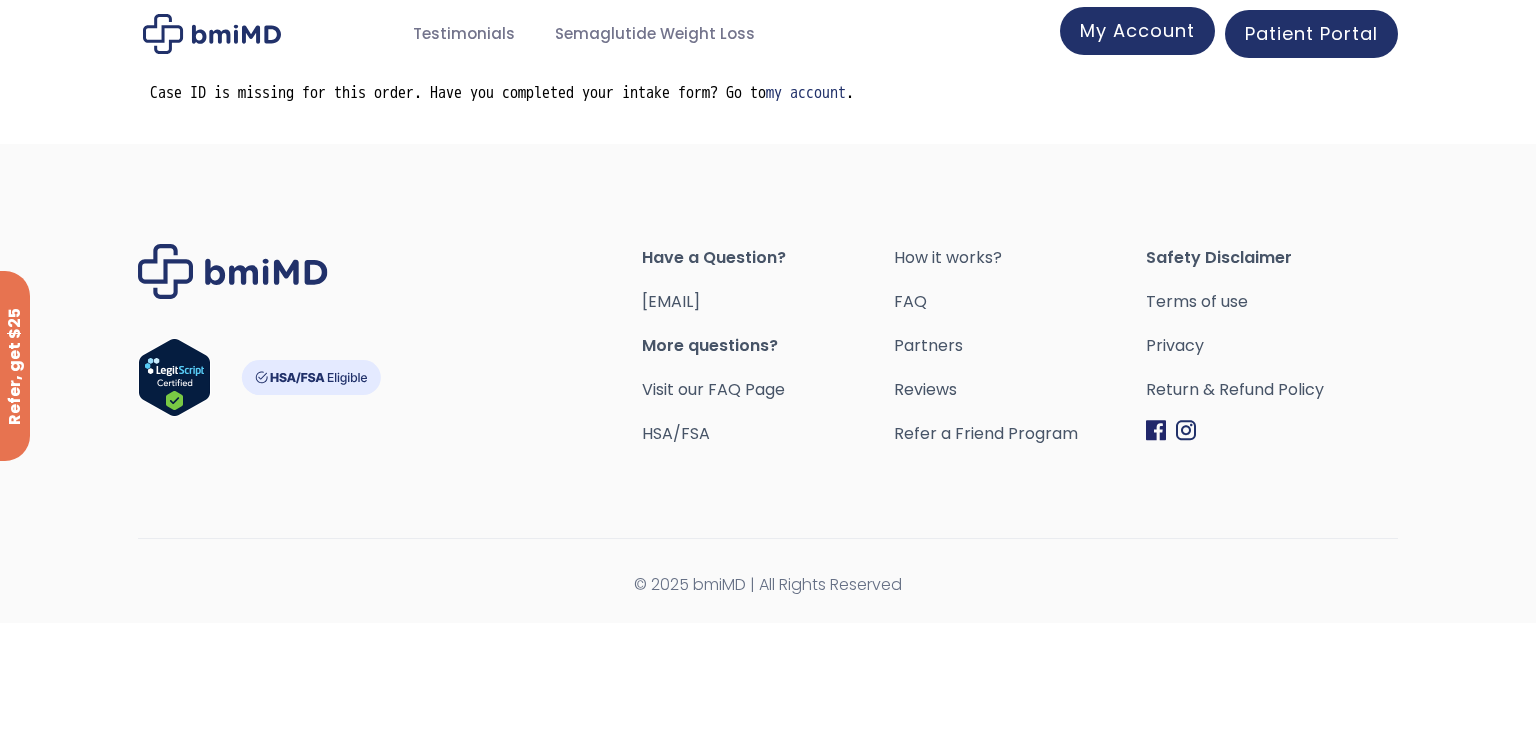 click on "My Account" at bounding box center (1137, 30) 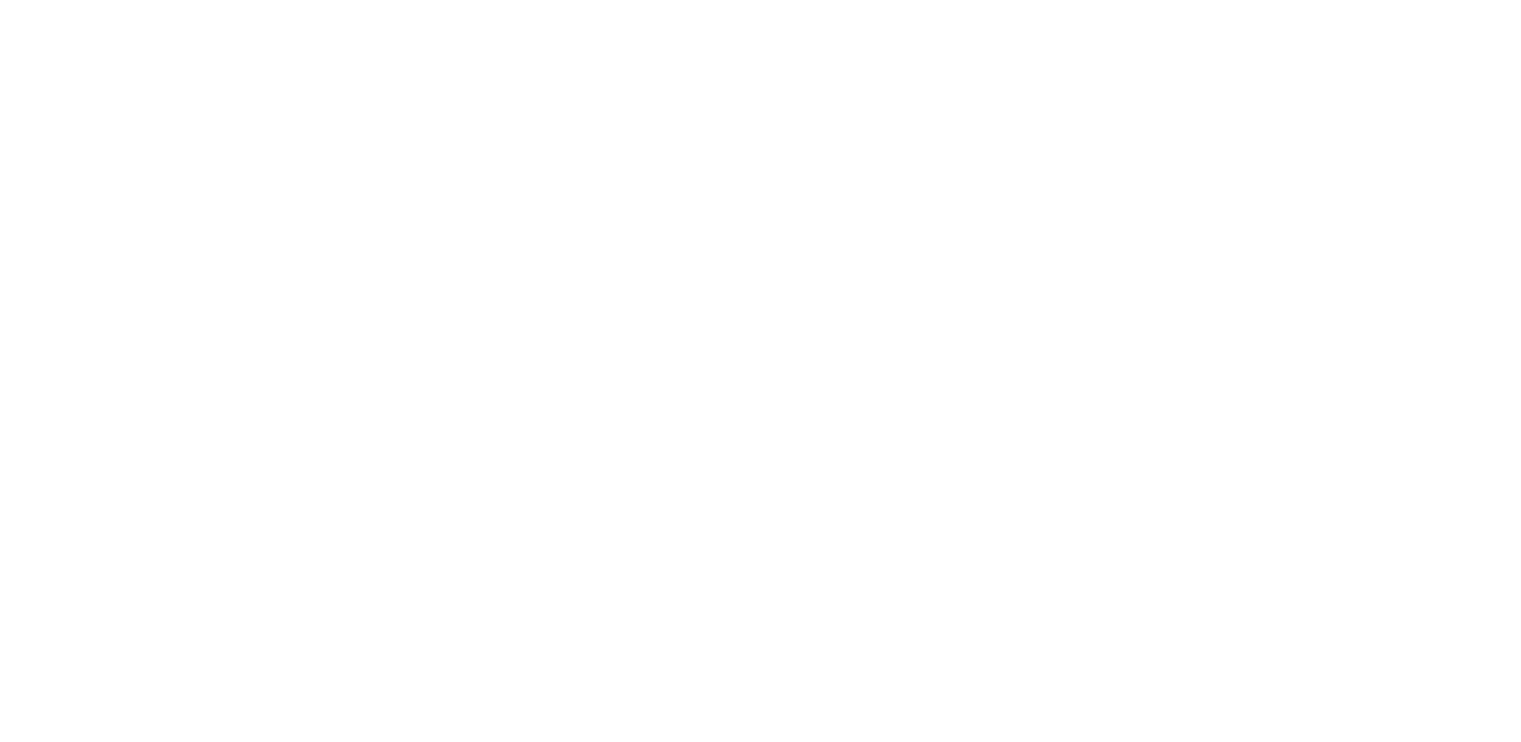 scroll, scrollTop: 0, scrollLeft: 0, axis: both 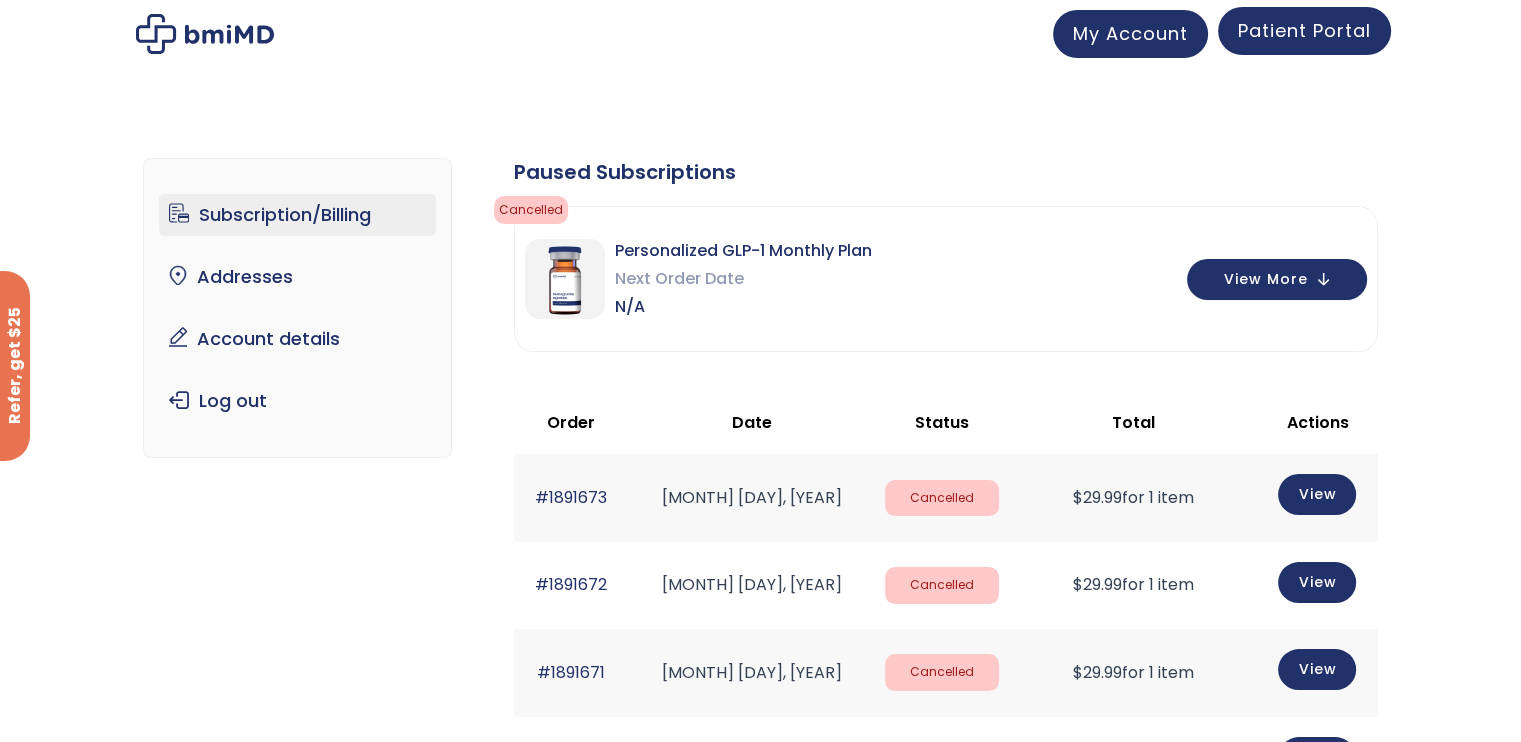 click on "Patient Portal" at bounding box center [1304, 30] 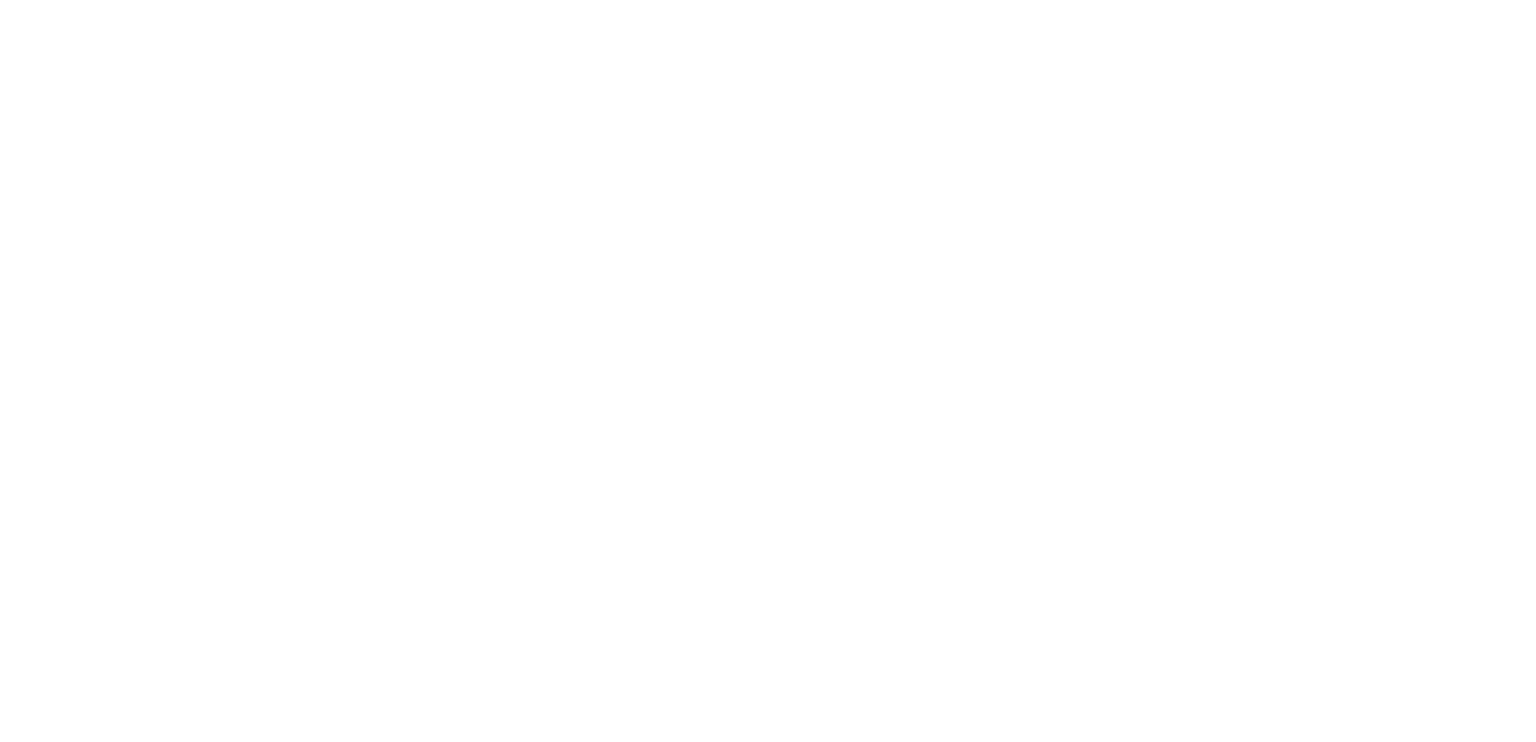scroll, scrollTop: 0, scrollLeft: 0, axis: both 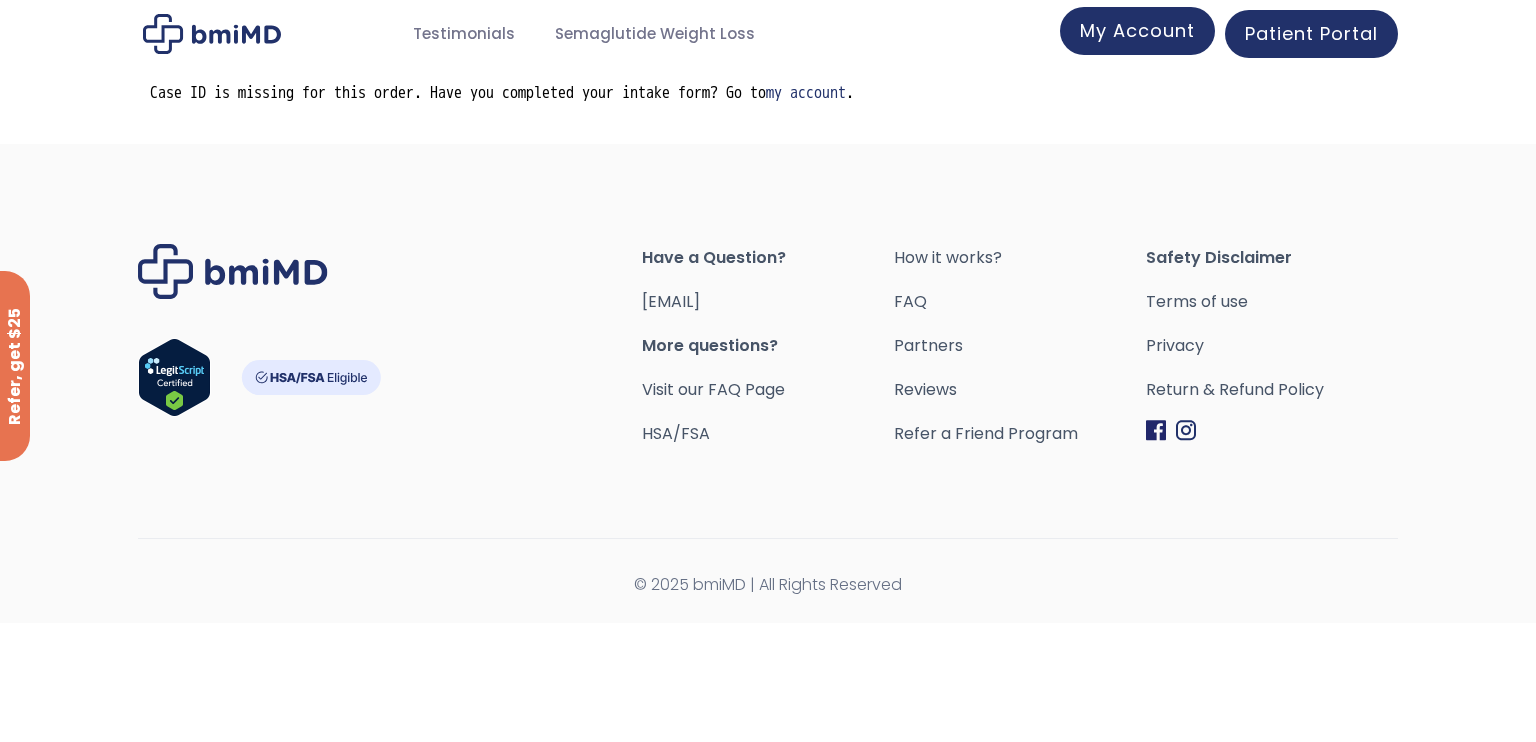 click on "My Account" at bounding box center [1137, 30] 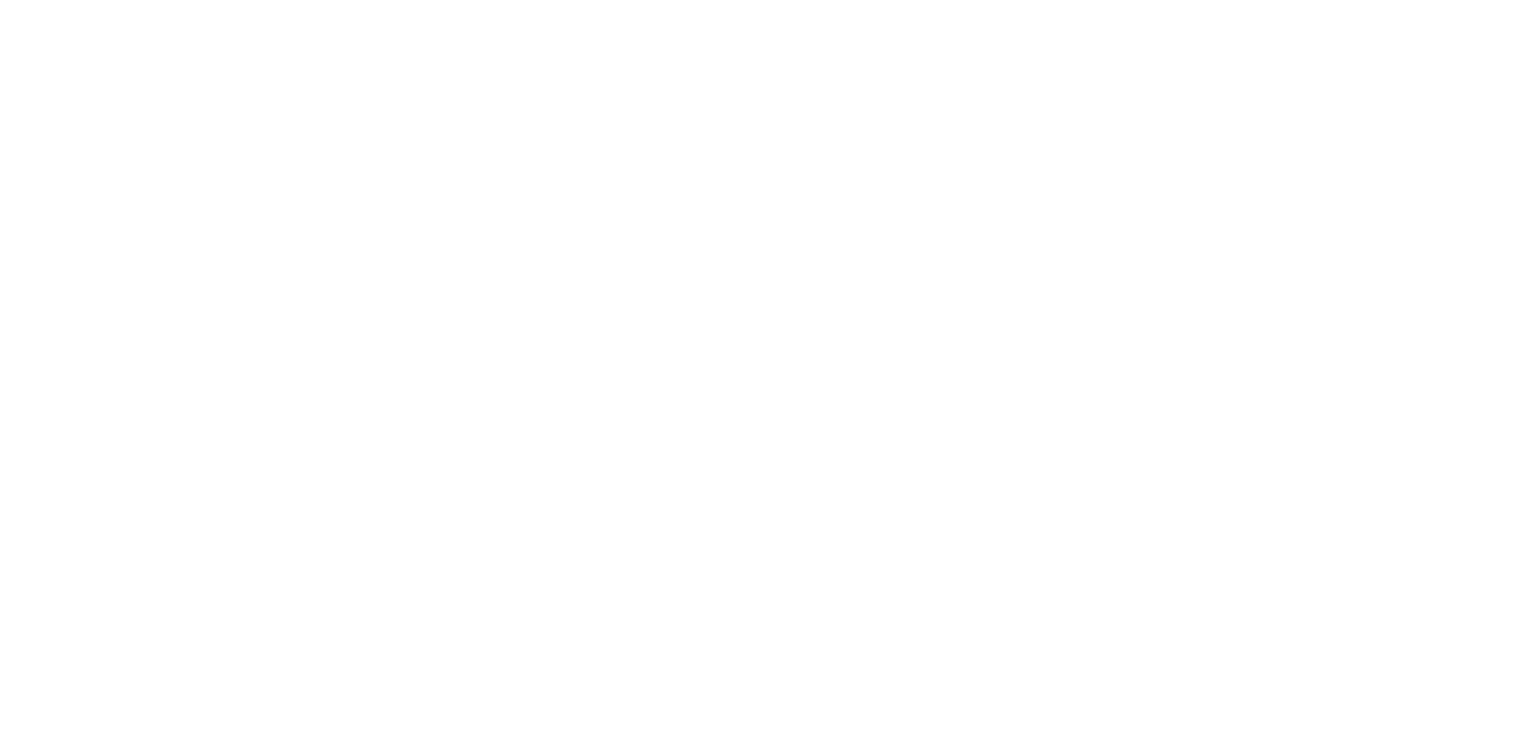 scroll, scrollTop: 0, scrollLeft: 0, axis: both 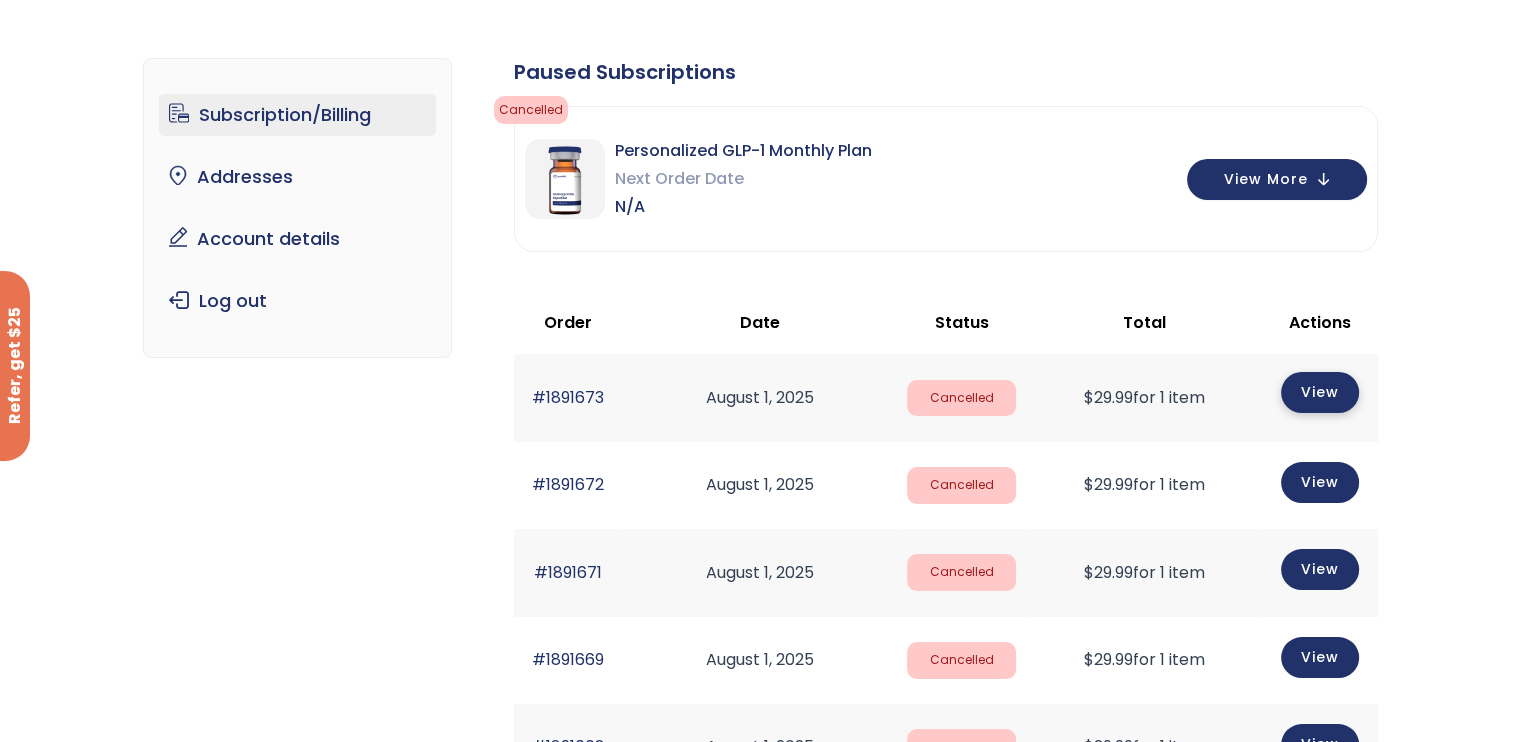 click on "View" 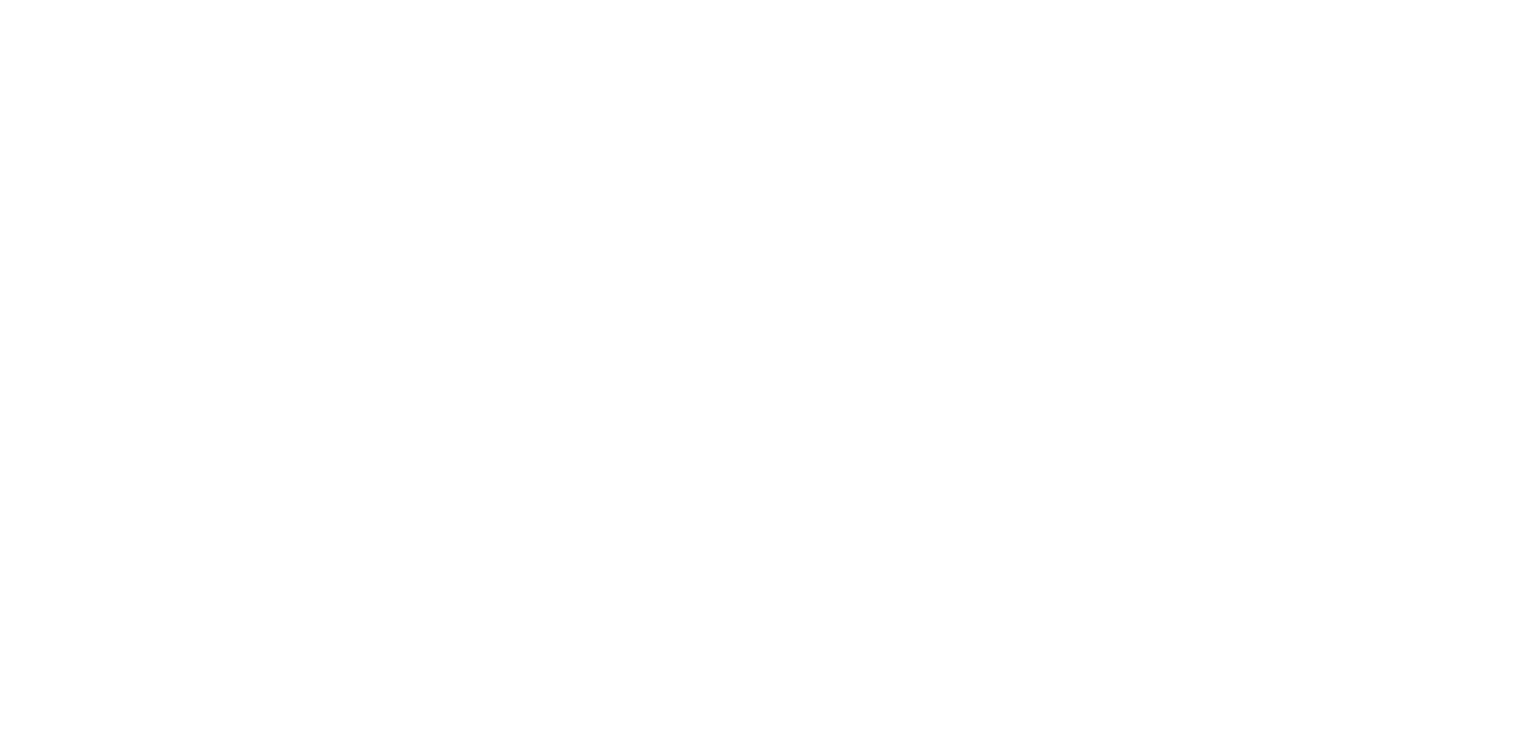 scroll, scrollTop: 0, scrollLeft: 0, axis: both 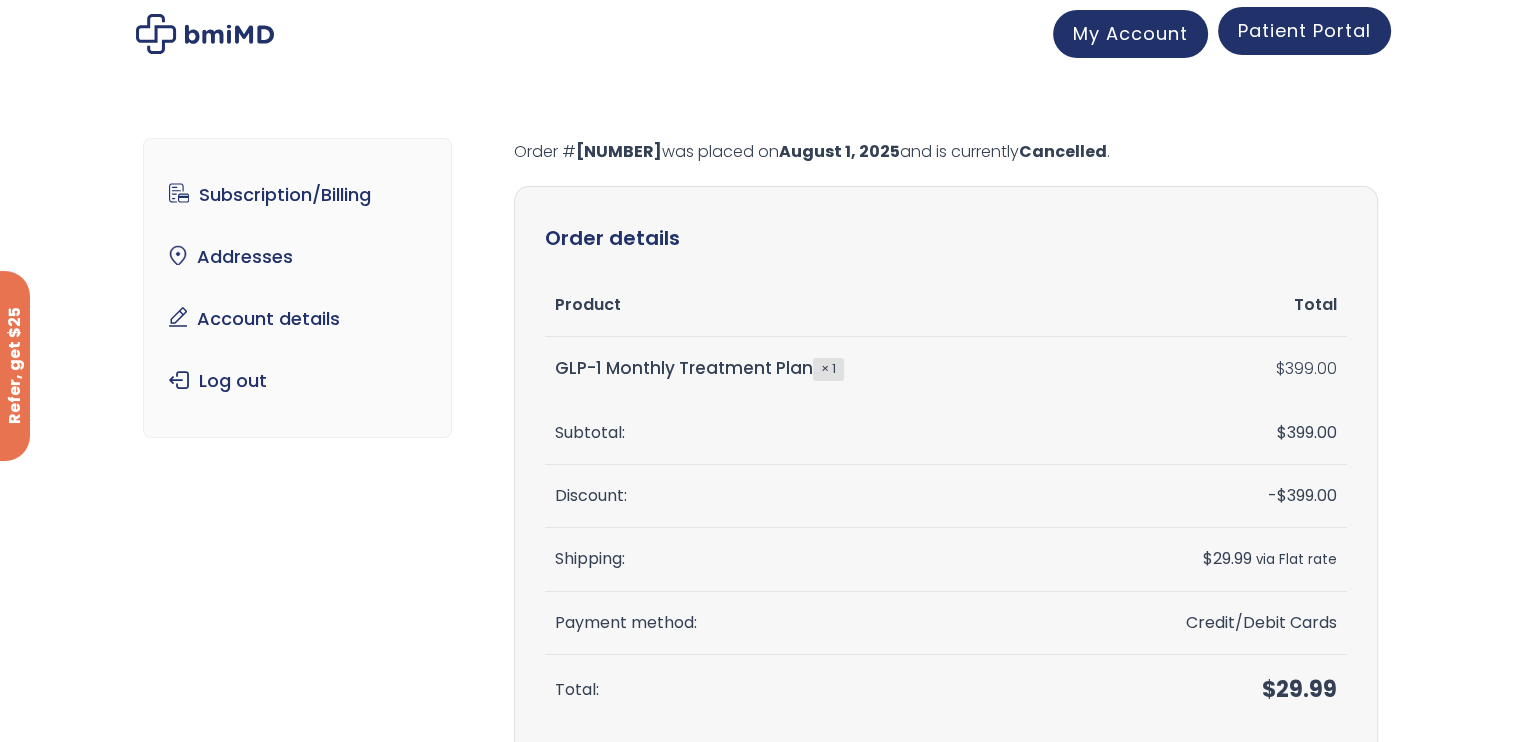 click on "Patient Portal" at bounding box center (1304, 30) 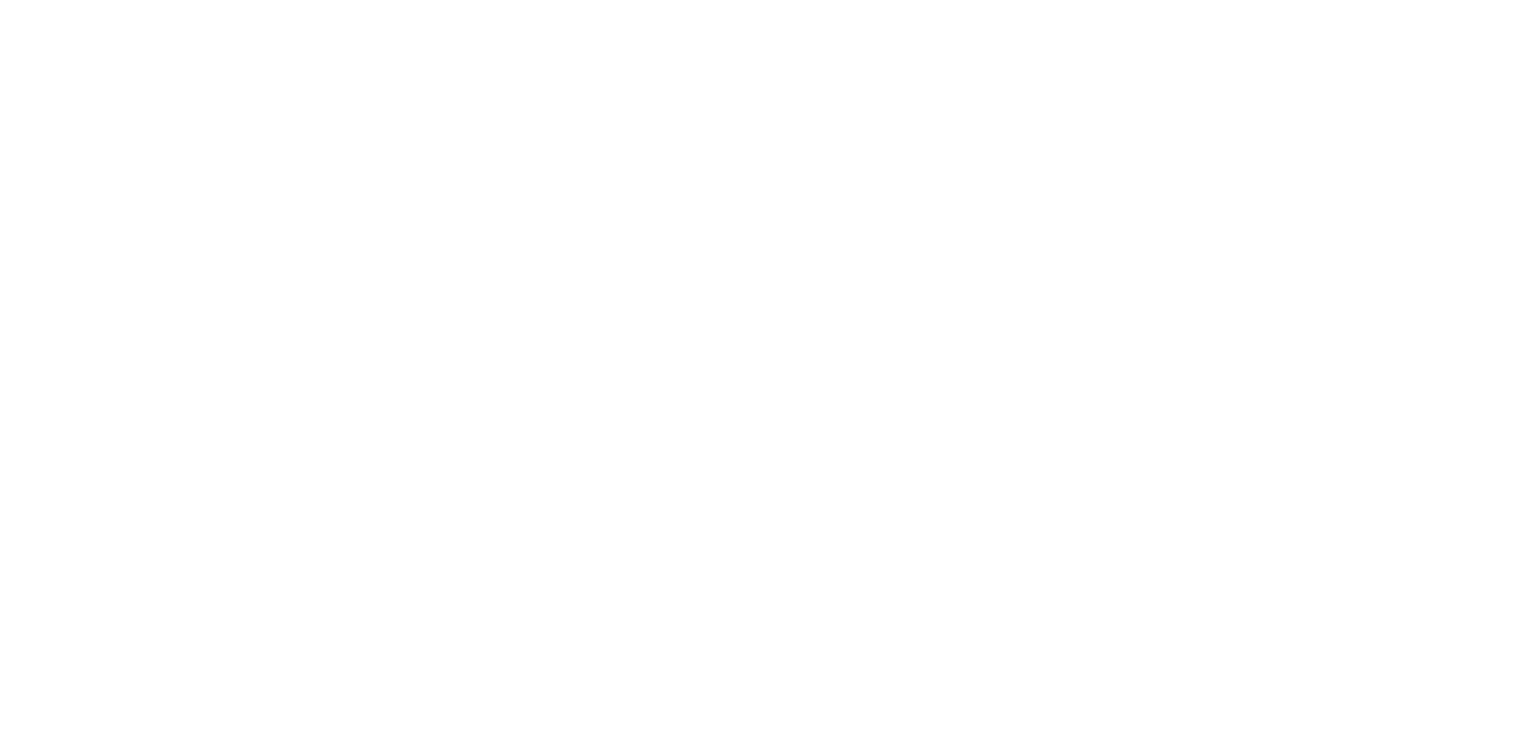 scroll, scrollTop: 0, scrollLeft: 0, axis: both 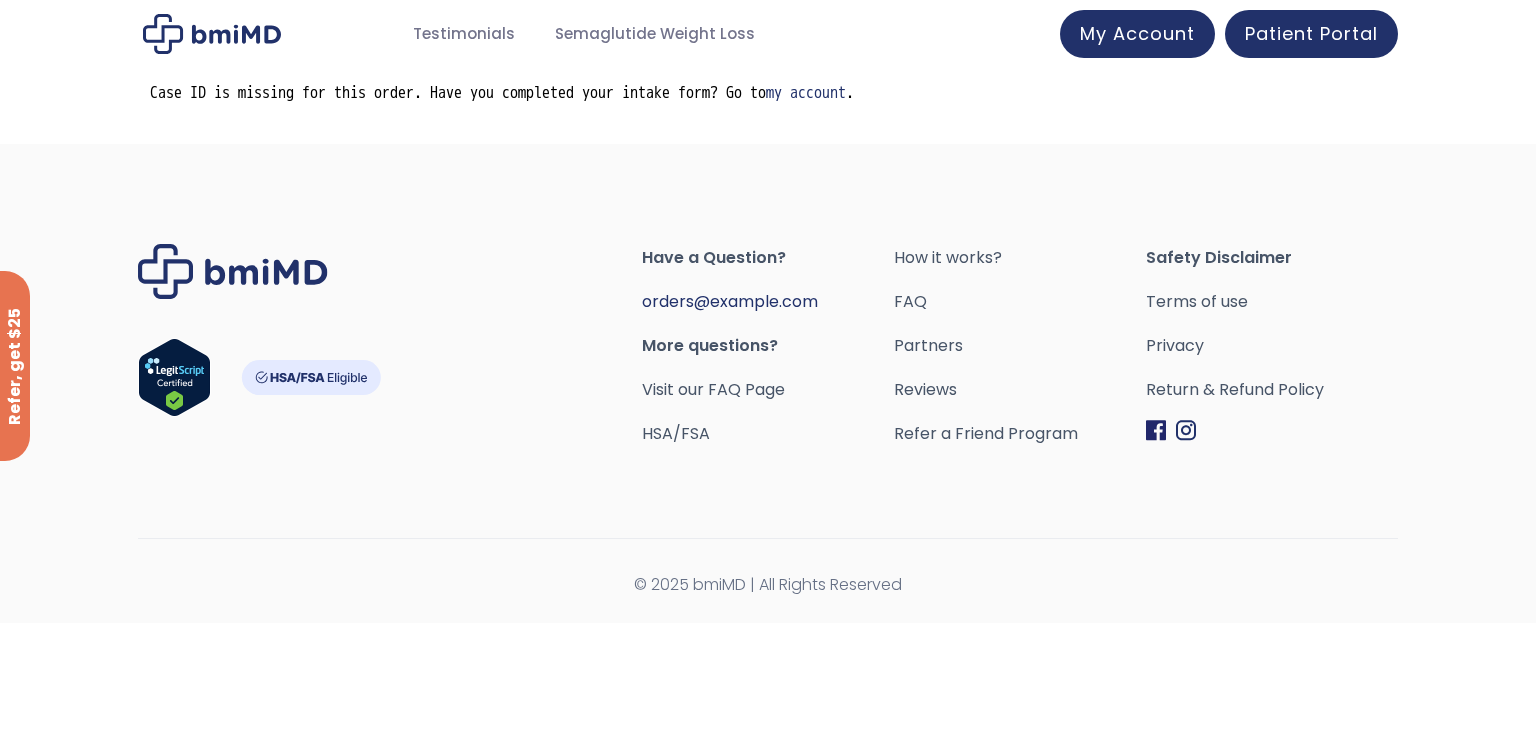 click on "orders@example.com" at bounding box center [730, 301] 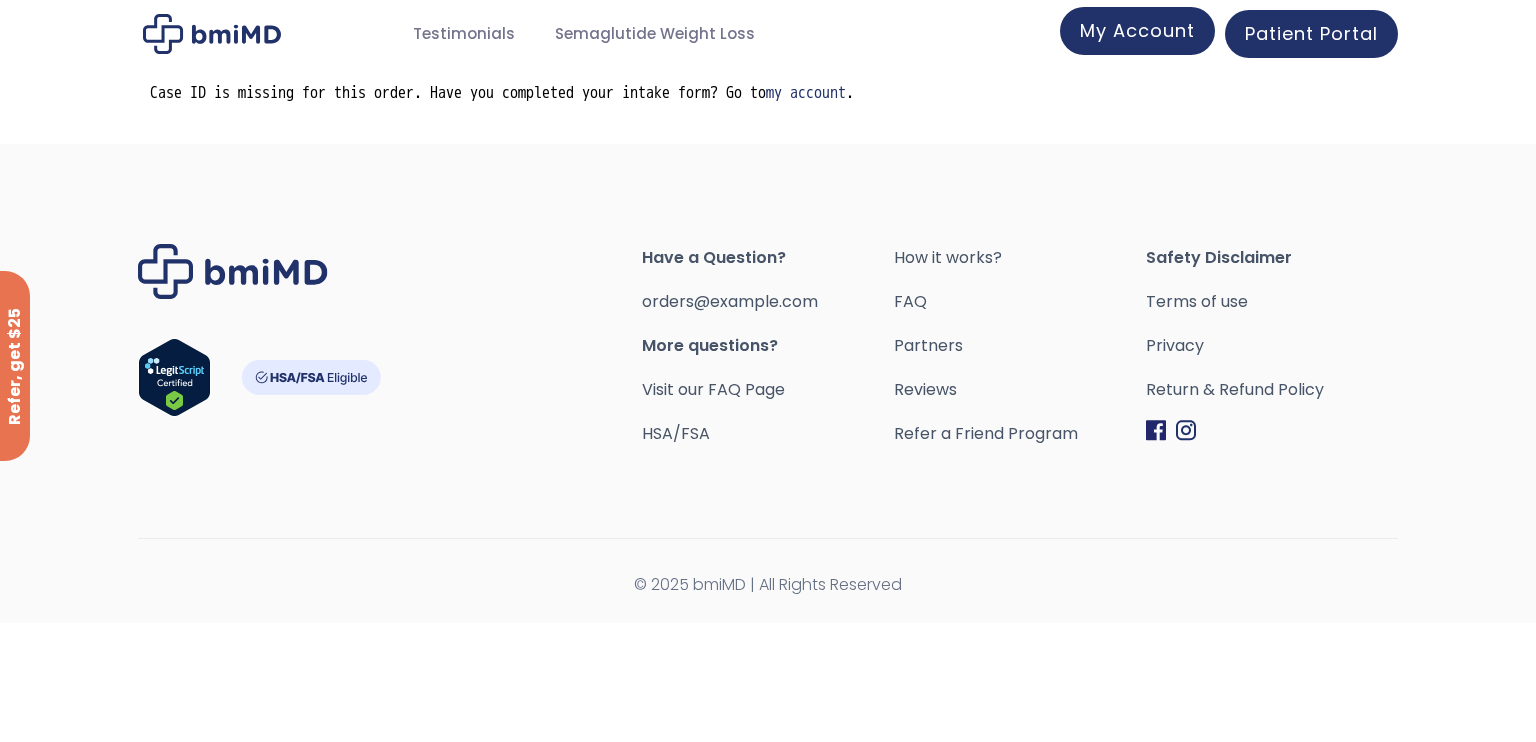click on "My Account" at bounding box center (1137, 31) 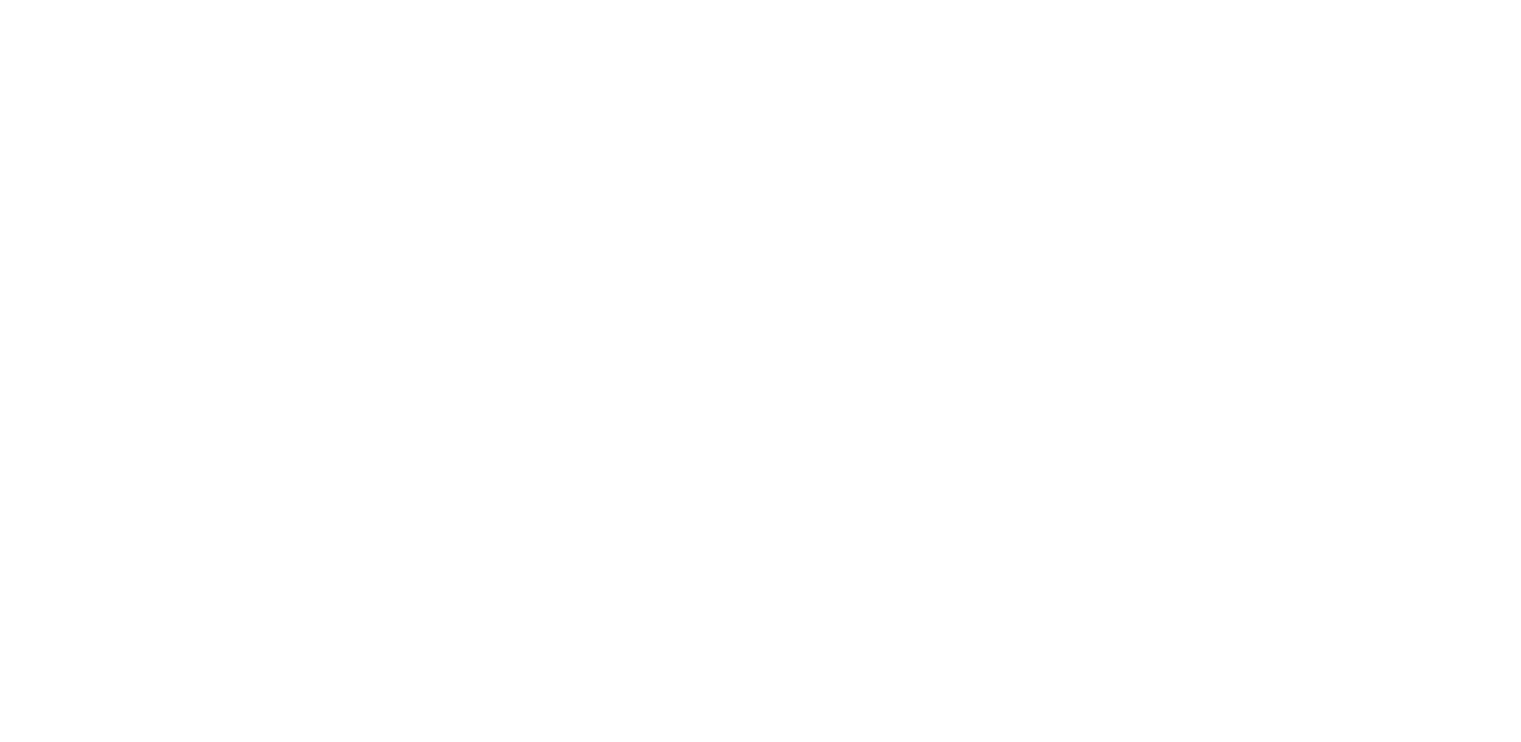 scroll, scrollTop: 0, scrollLeft: 0, axis: both 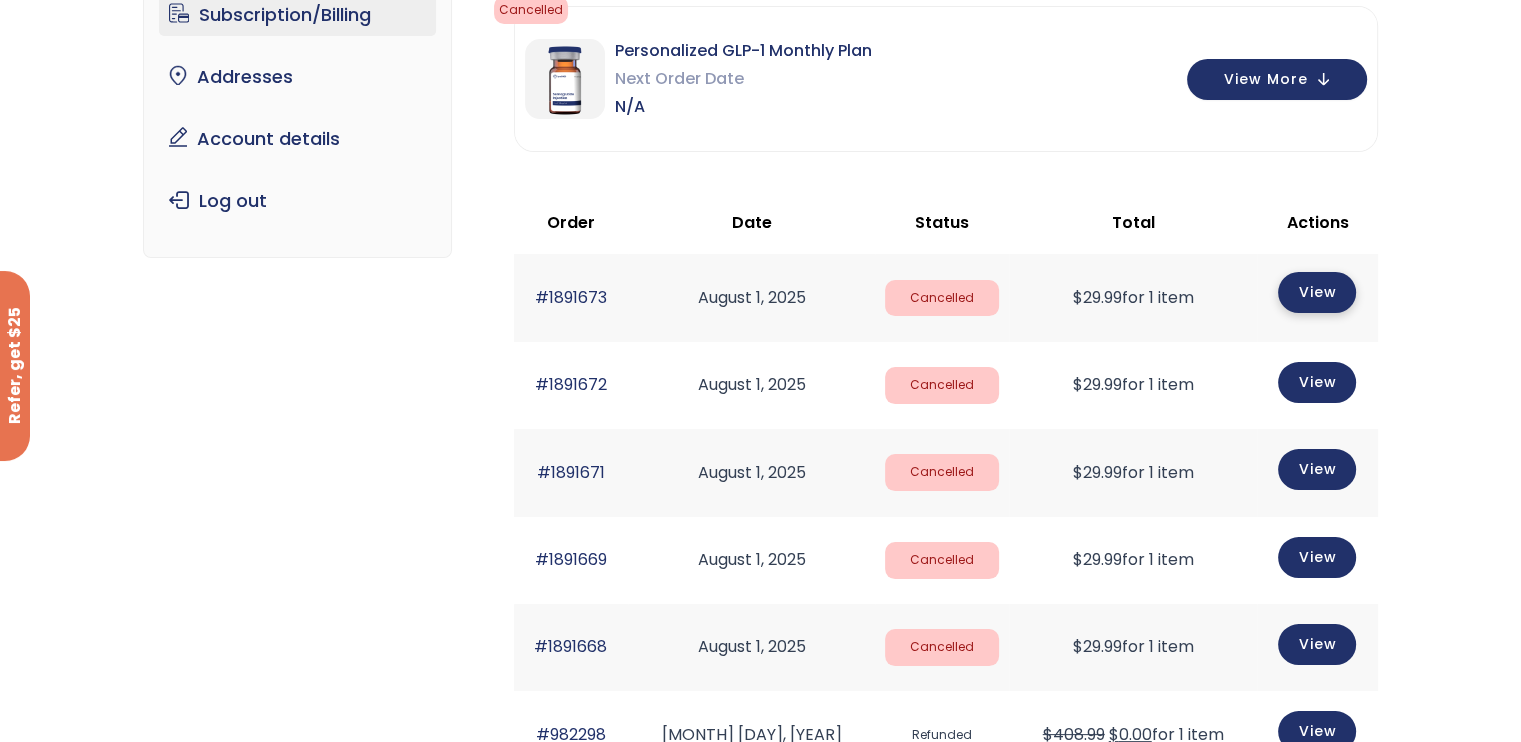 click on "View" 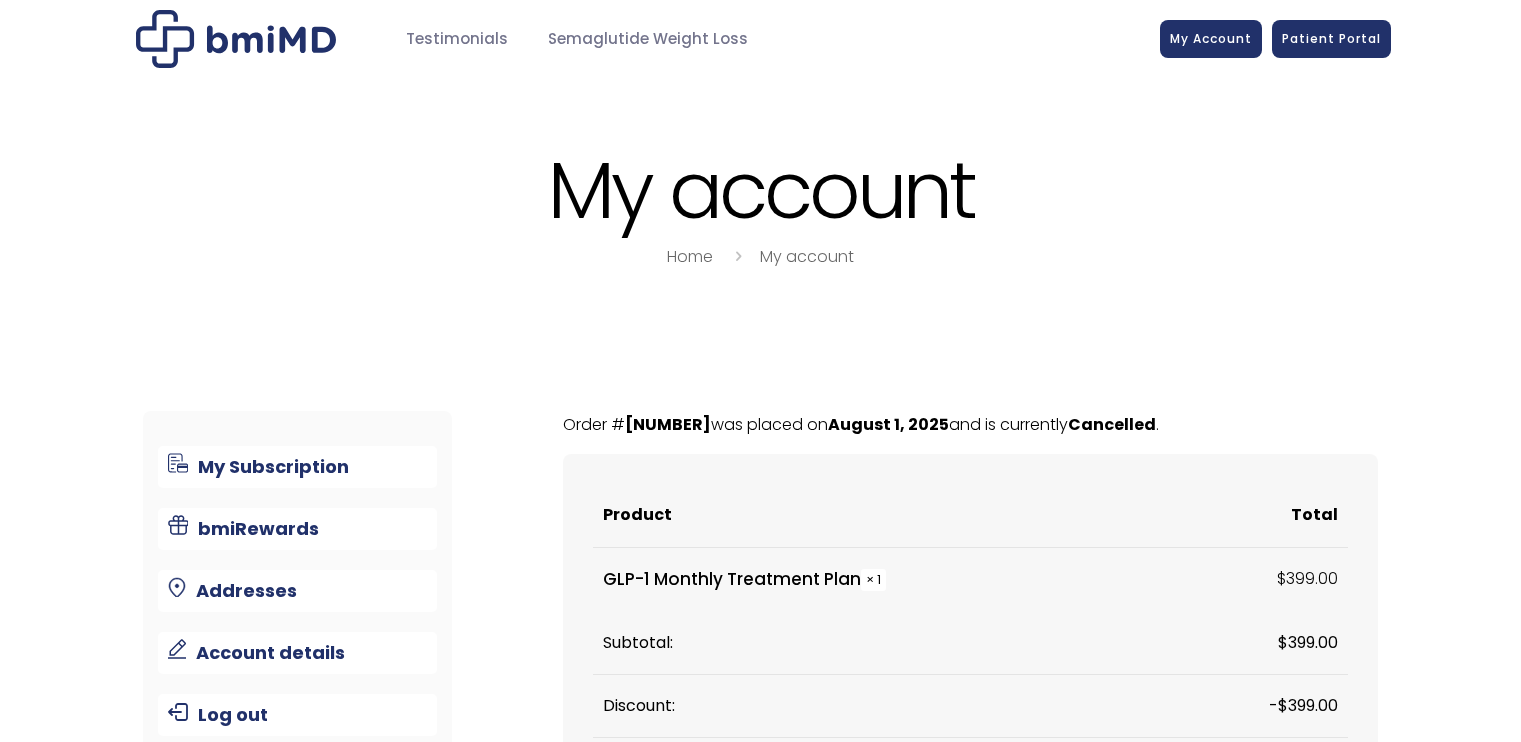 scroll, scrollTop: 0, scrollLeft: 0, axis: both 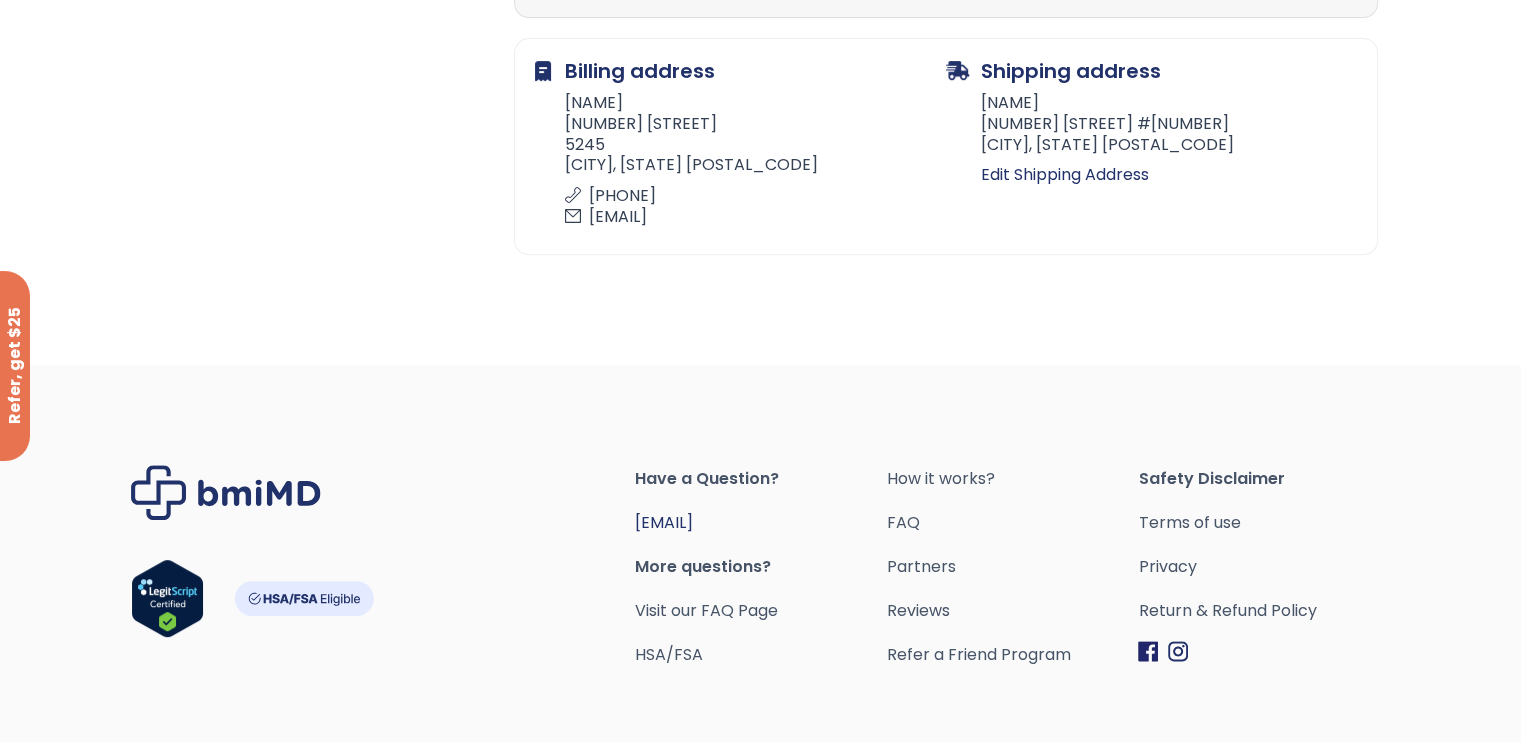 drag, startPoint x: 631, startPoint y: 519, endPoint x: 796, endPoint y: 513, distance: 165.10905 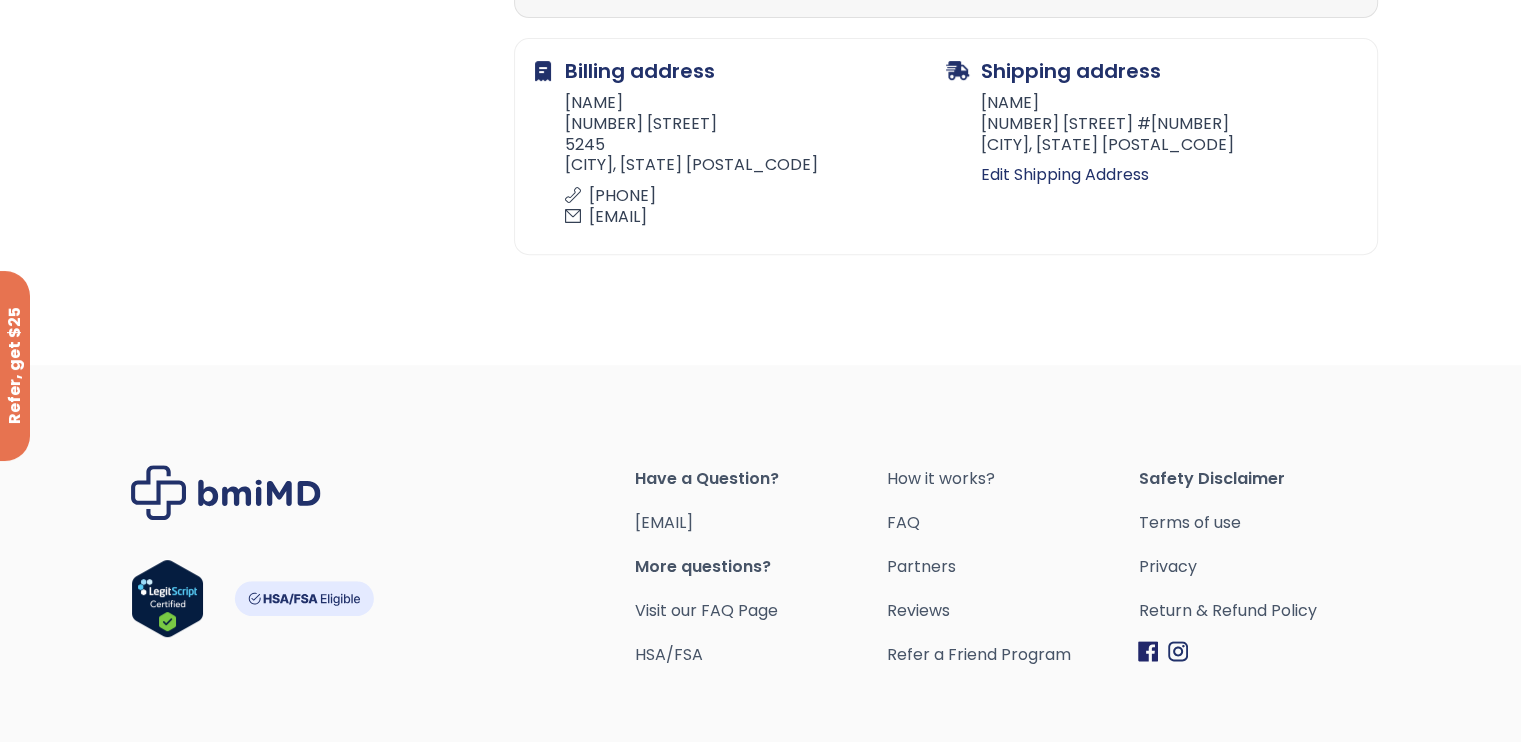 click at bounding box center [383, 568] 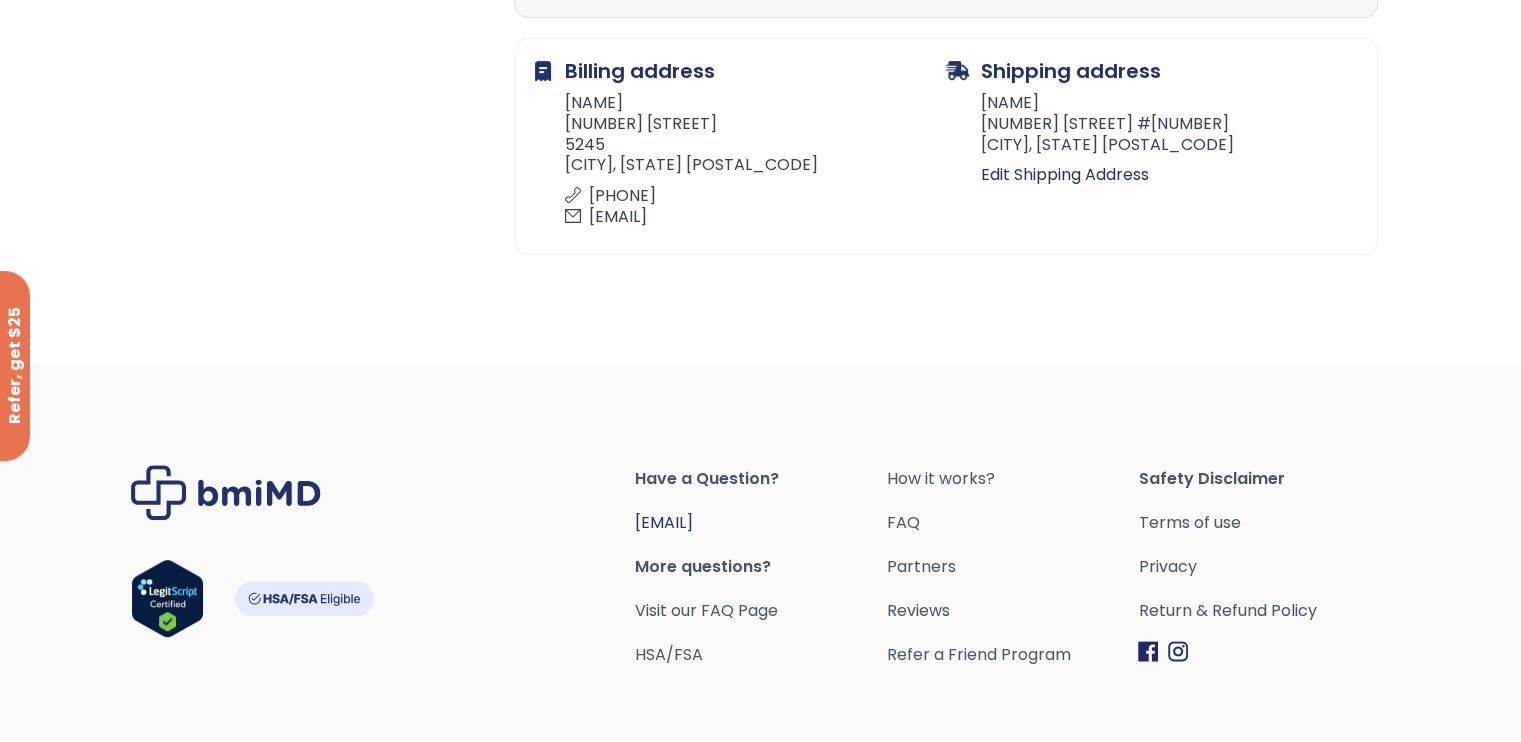drag, startPoint x: 623, startPoint y: 519, endPoint x: 740, endPoint y: 514, distance: 117.10679 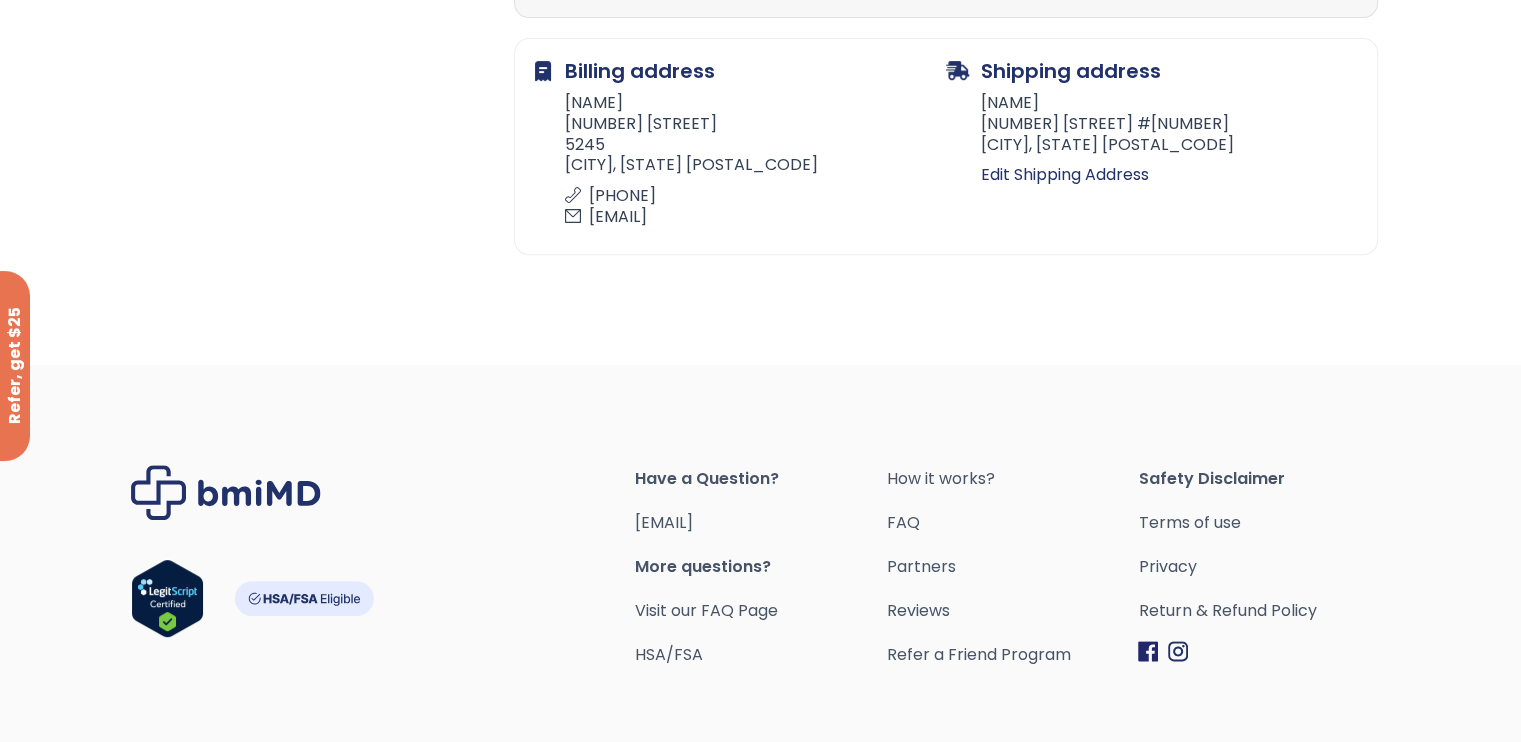 drag, startPoint x: 812, startPoint y: 515, endPoint x: 630, endPoint y: 527, distance: 182.39517 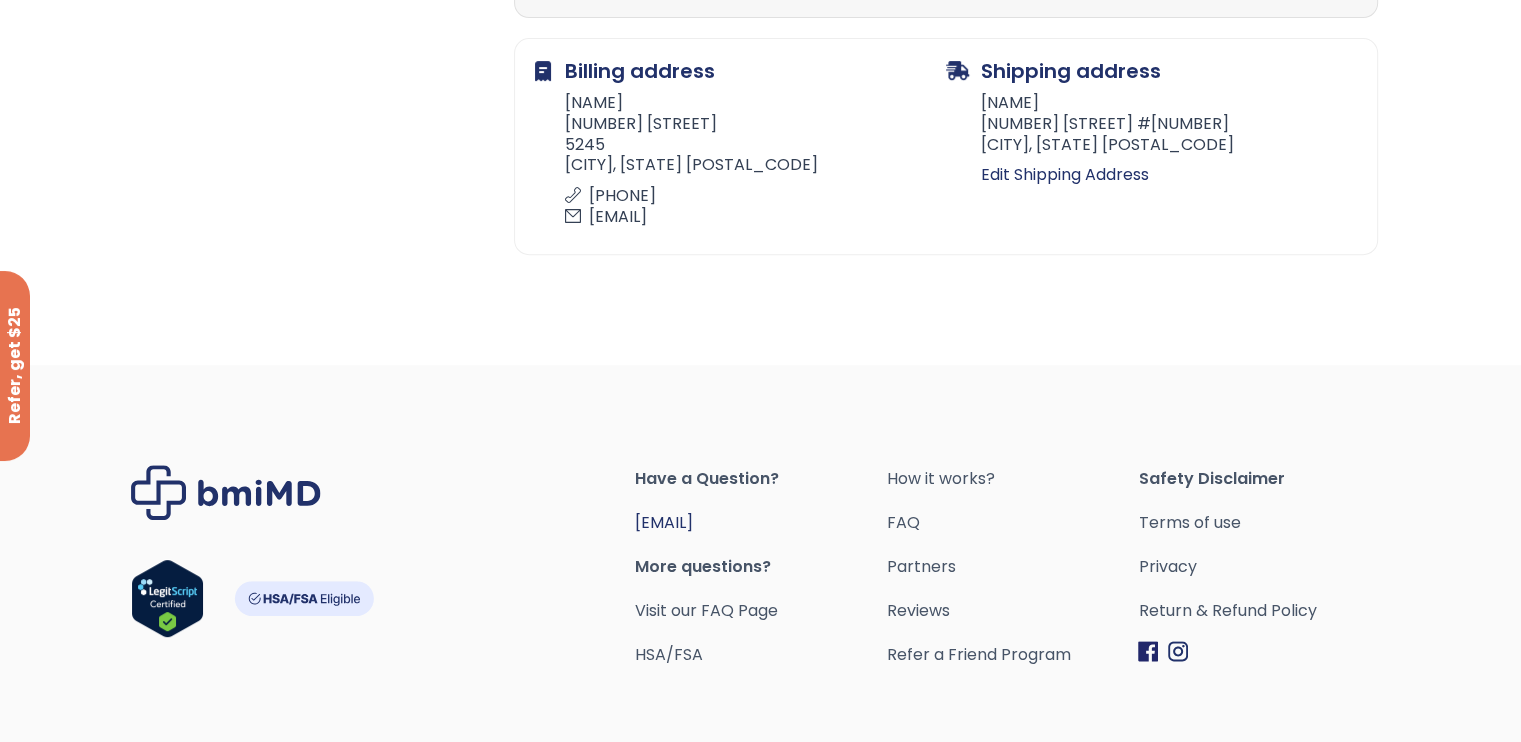 drag, startPoint x: 804, startPoint y: 525, endPoint x: 639, endPoint y: 526, distance: 165.00304 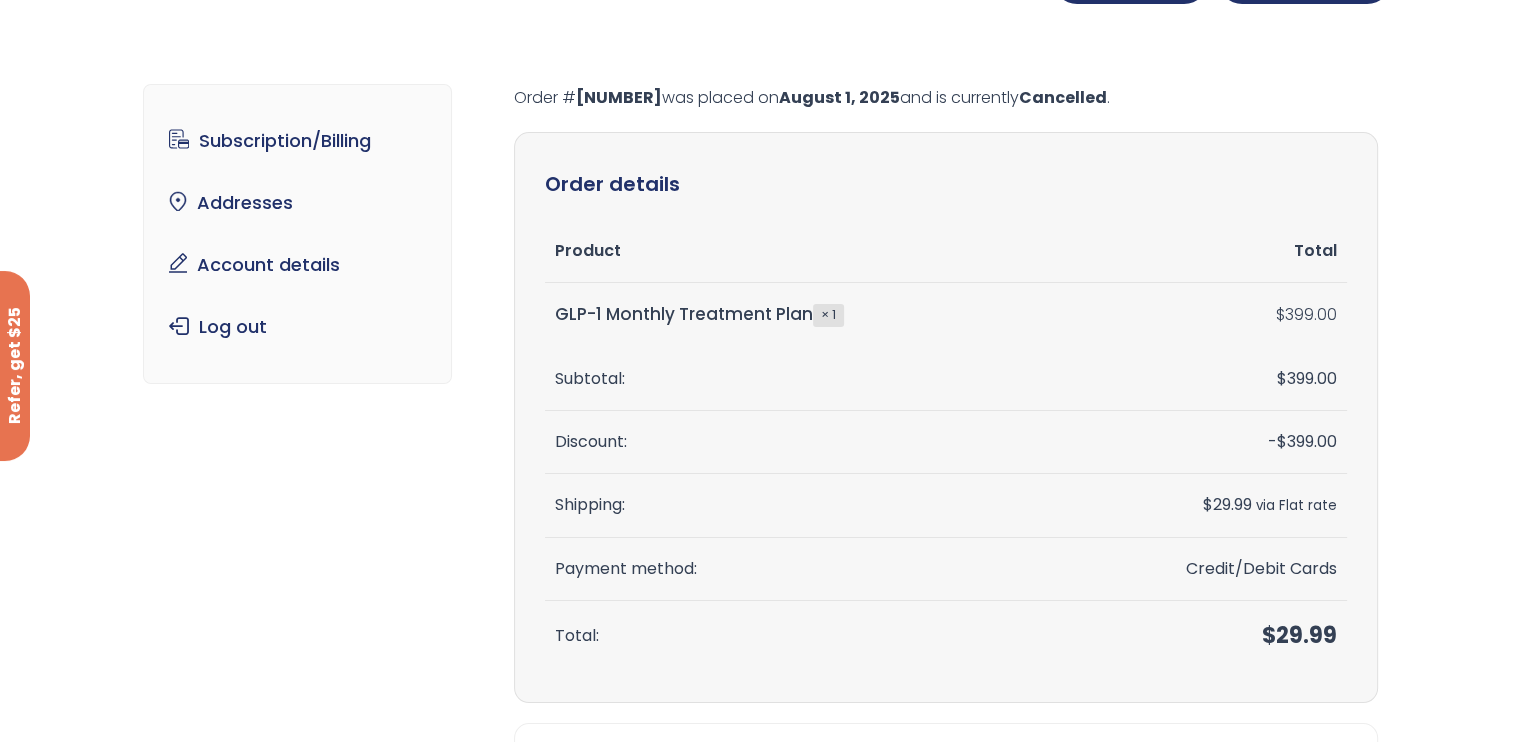 scroll, scrollTop: 0, scrollLeft: 0, axis: both 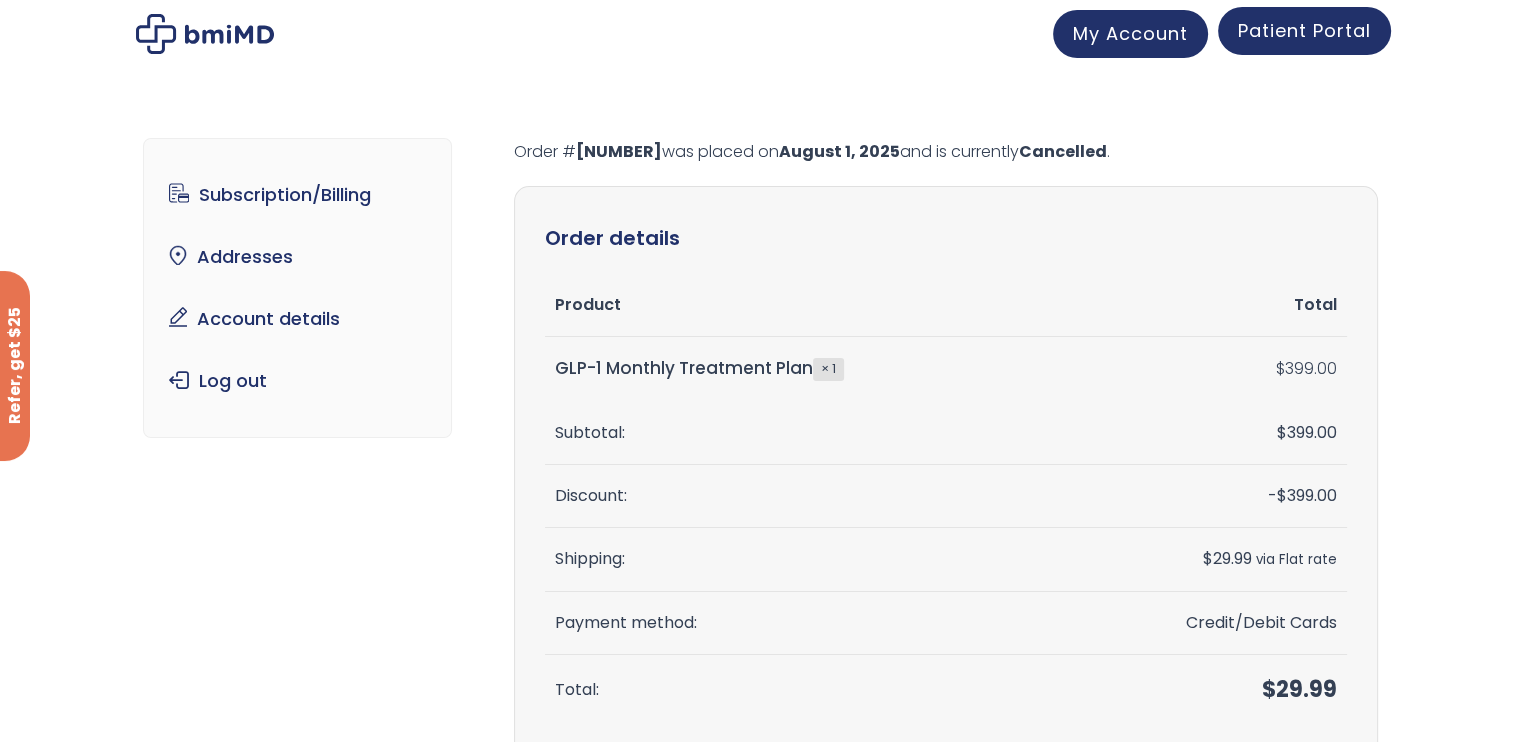 click on "Patient Portal" at bounding box center (1304, 30) 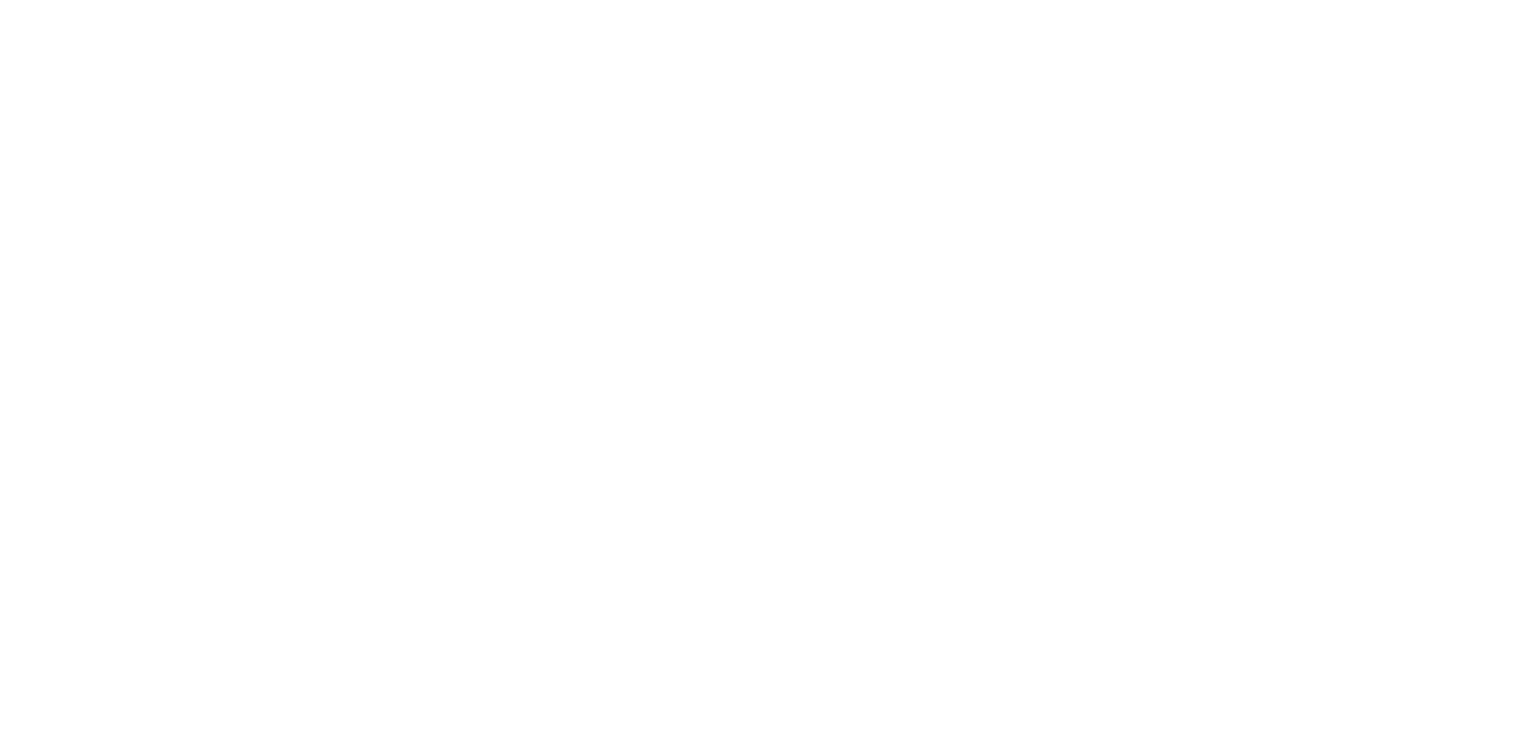 scroll, scrollTop: 0, scrollLeft: 0, axis: both 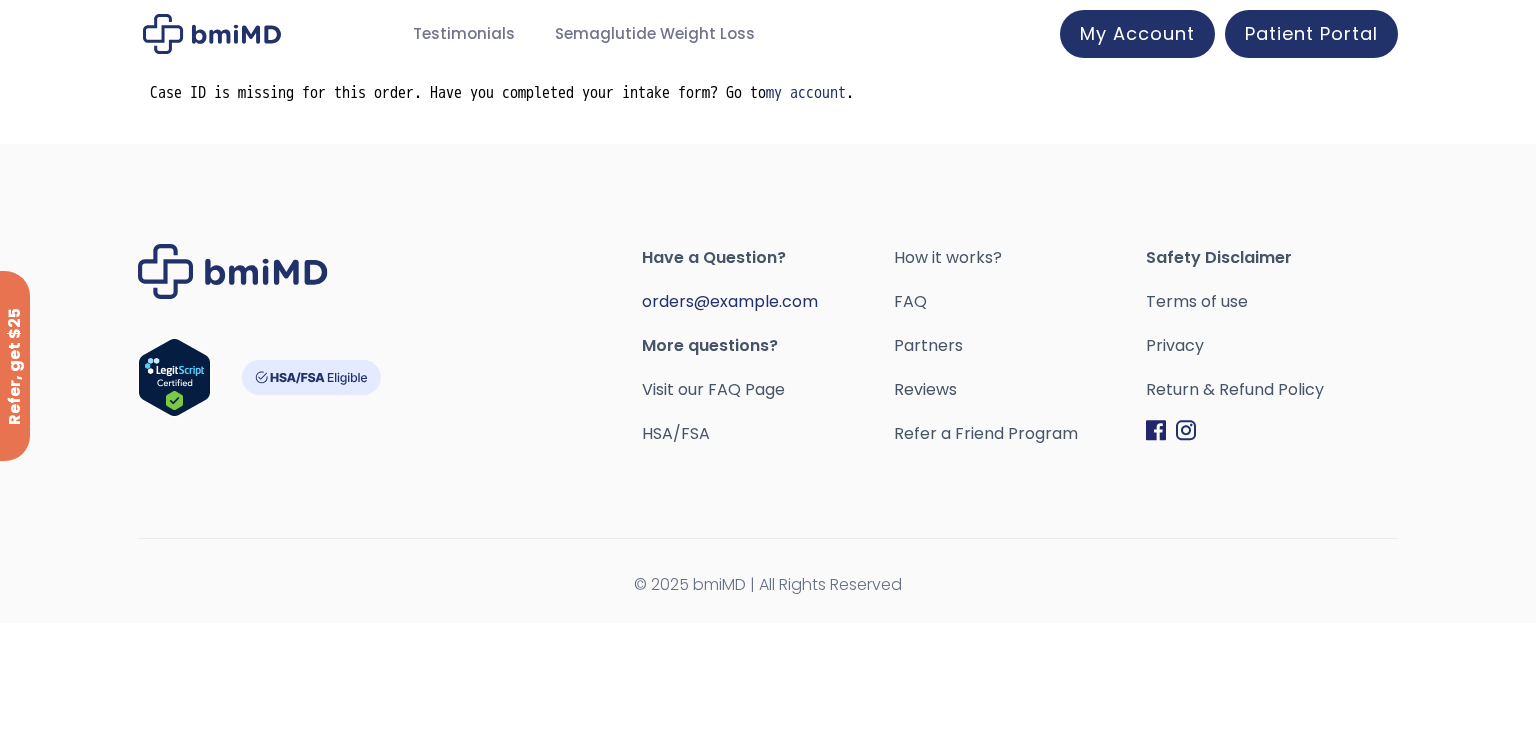 click on "orders@example.com" at bounding box center [730, 301] 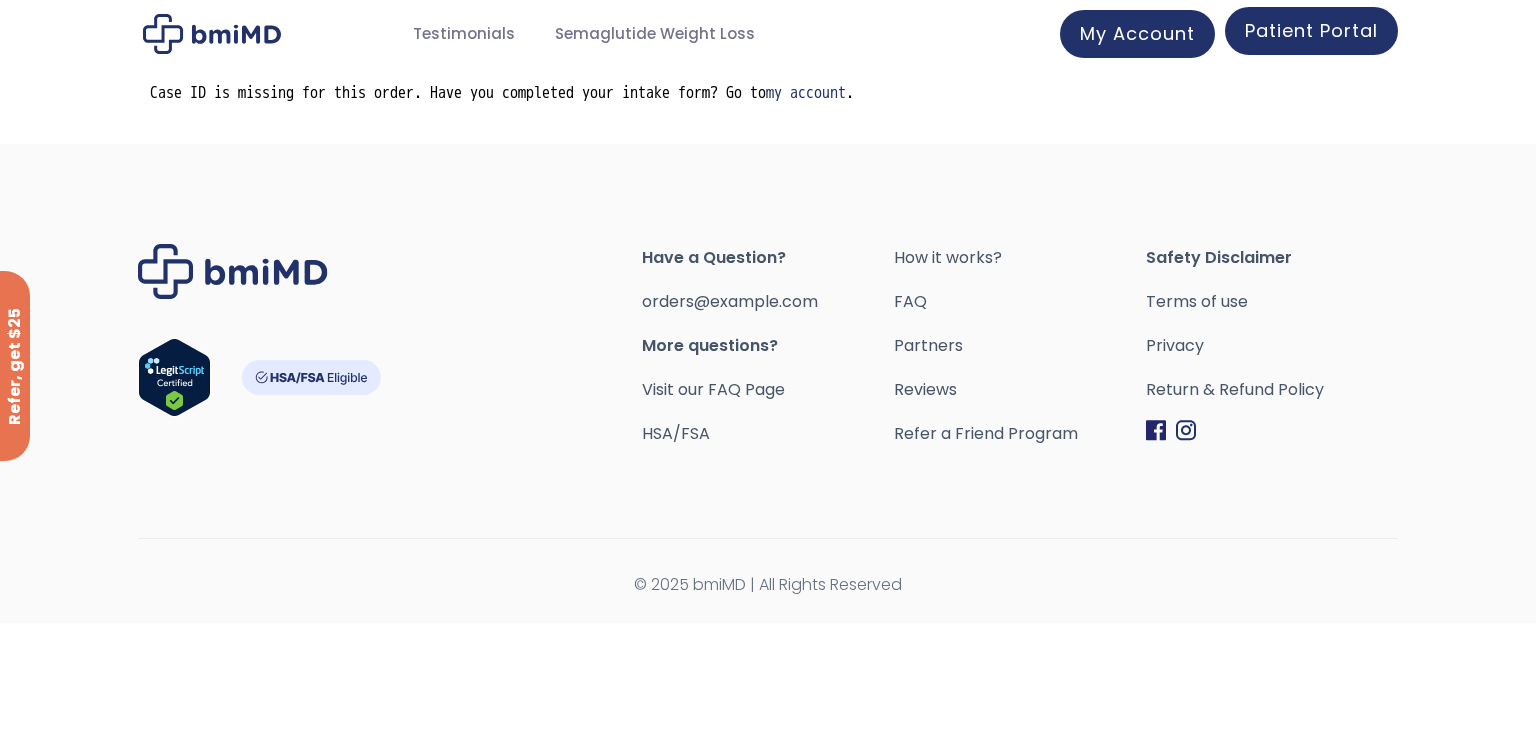 click on "Patient Portal" at bounding box center (1311, 30) 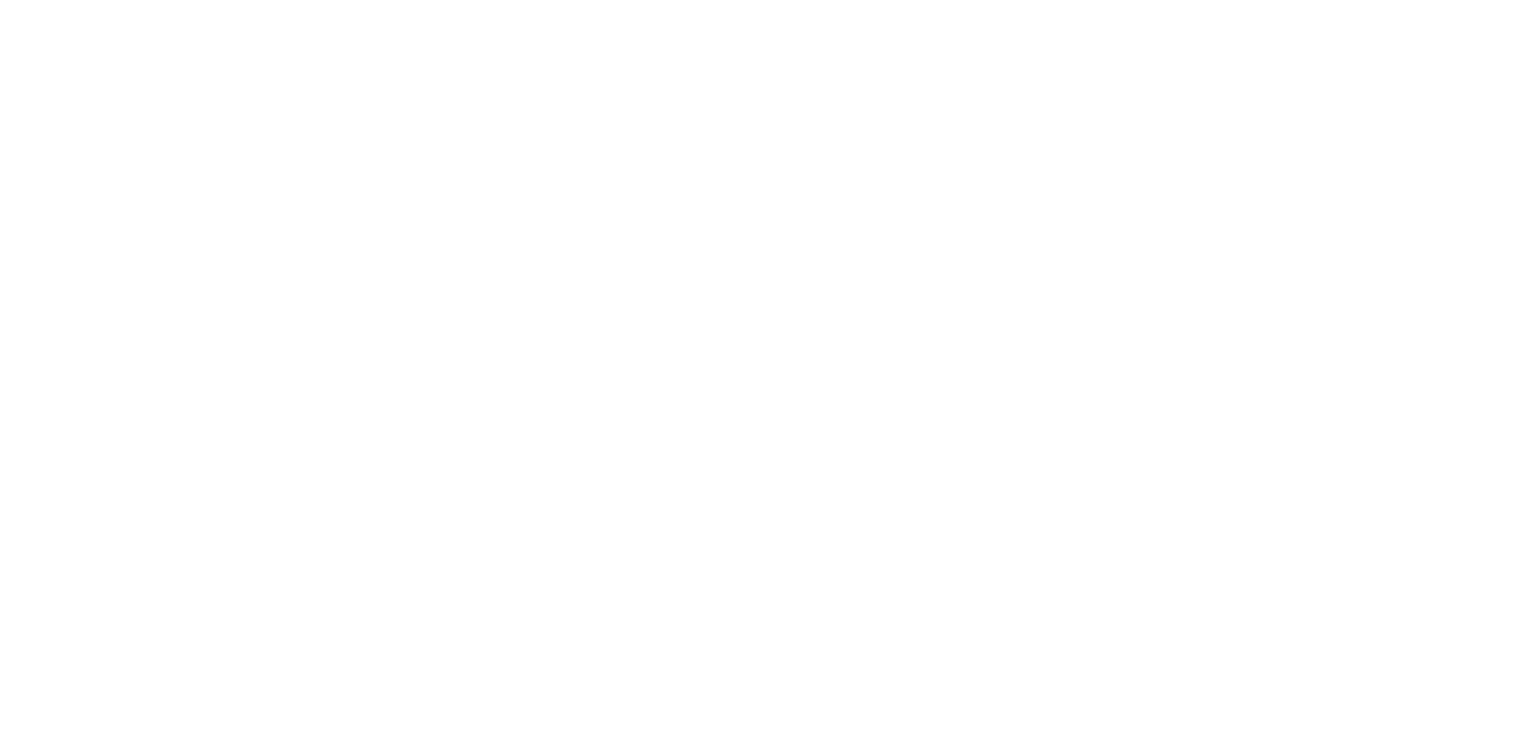 scroll, scrollTop: 0, scrollLeft: 0, axis: both 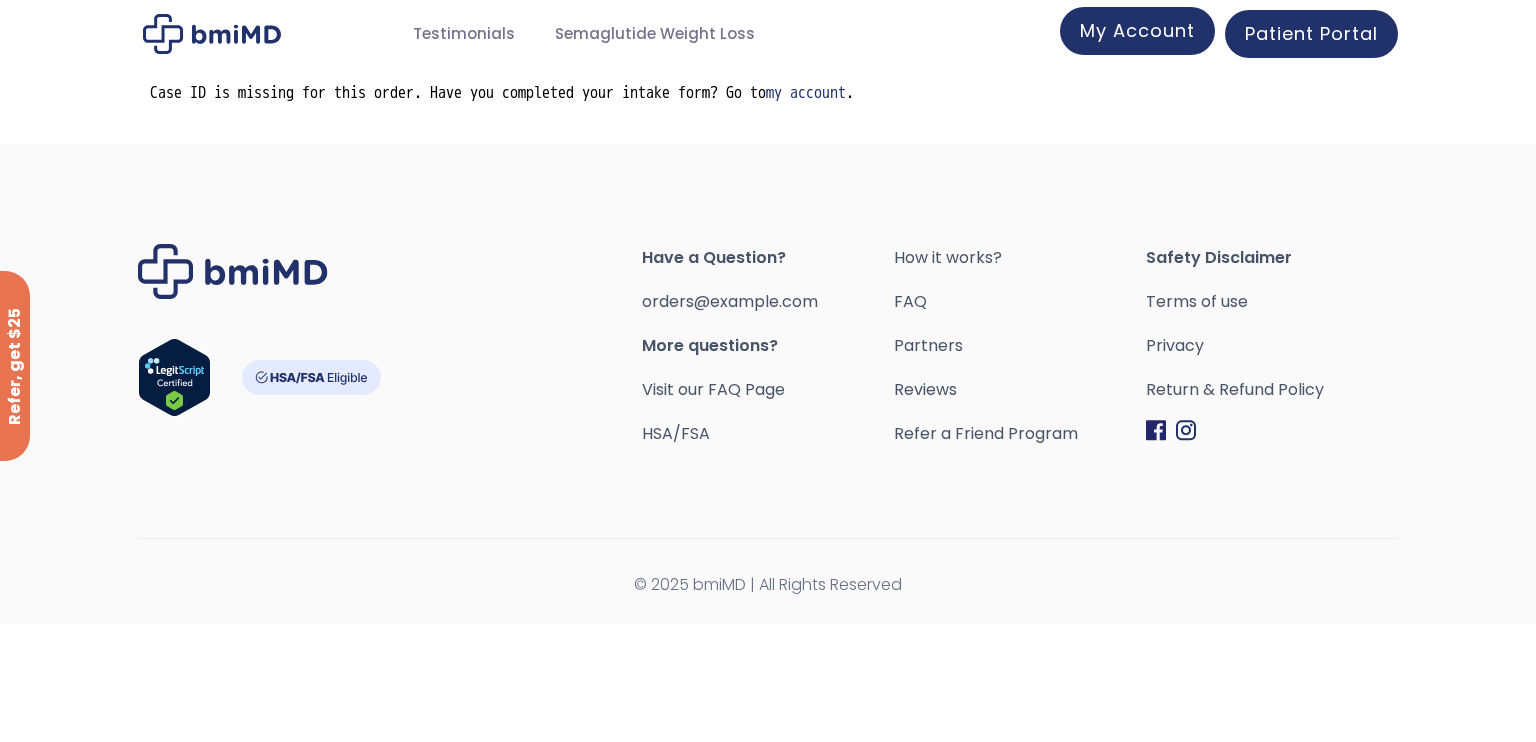 click on "My Account" at bounding box center (1137, 30) 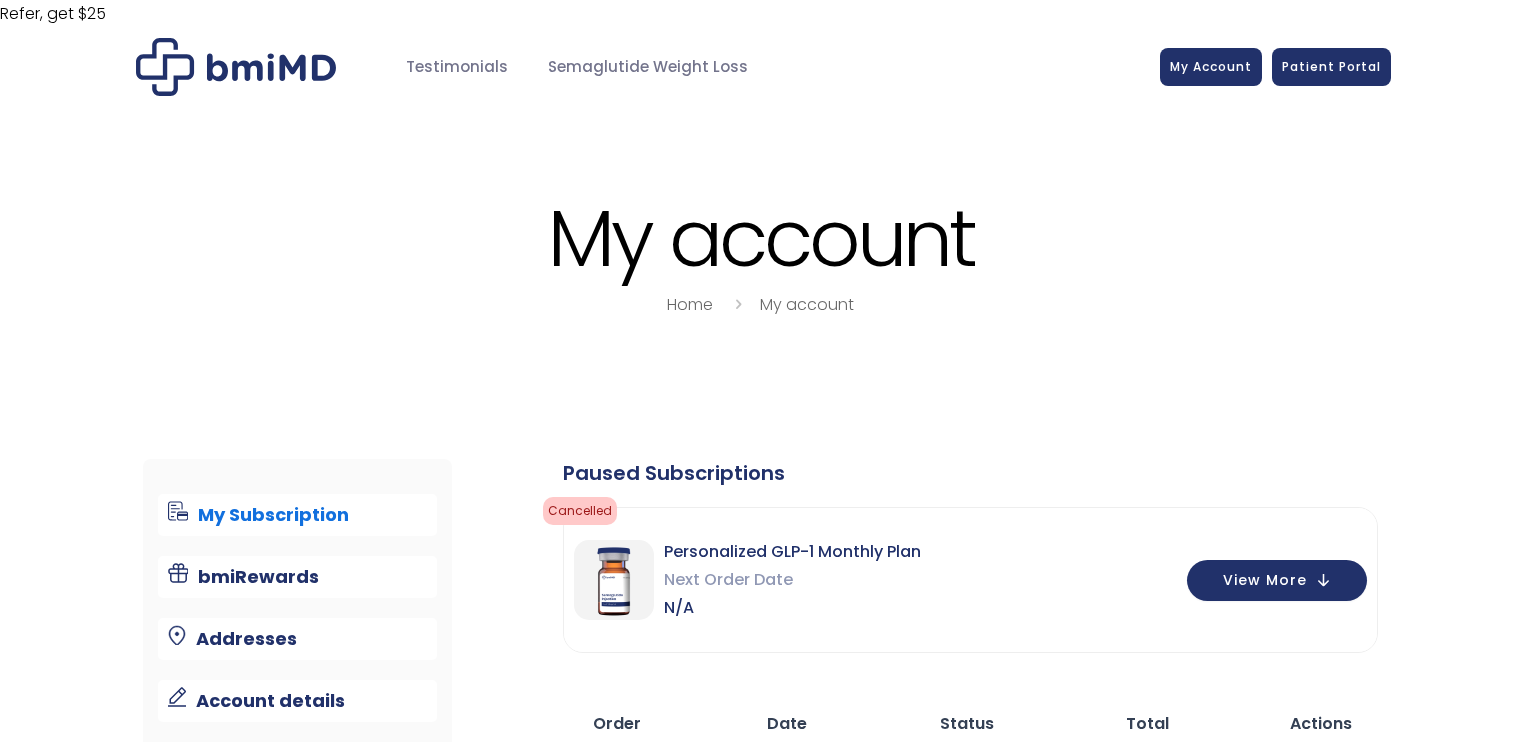 scroll, scrollTop: 0, scrollLeft: 0, axis: both 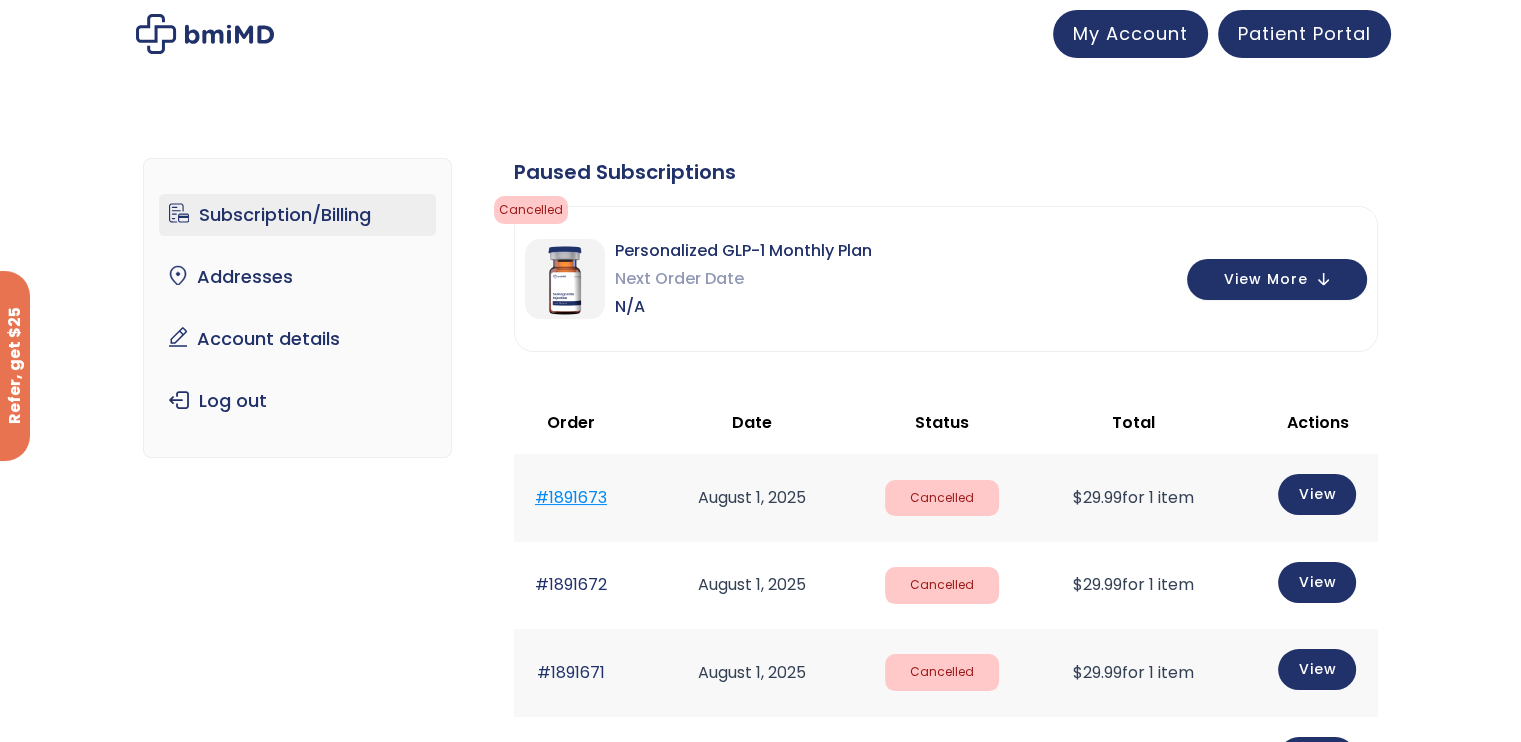 click on "#1891673" 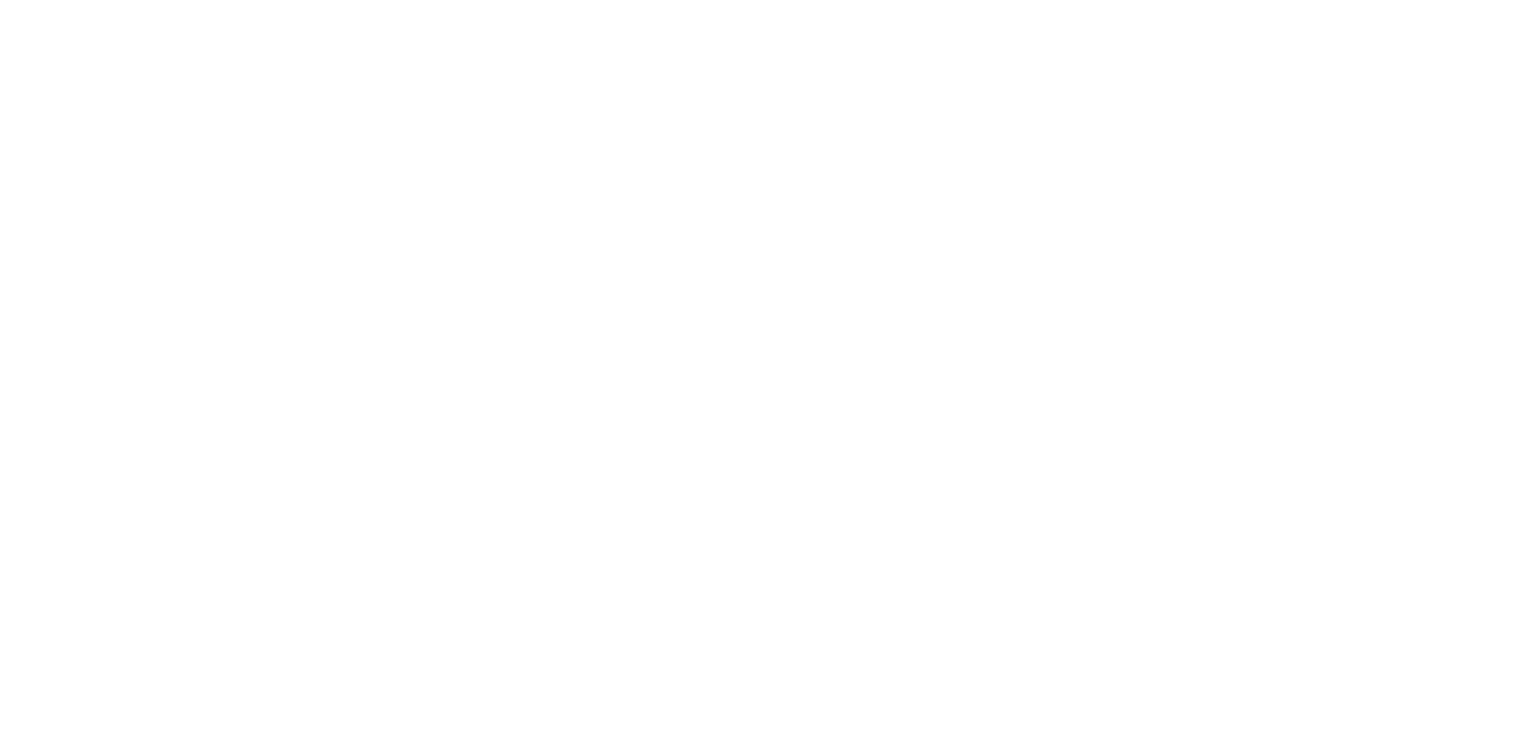 scroll, scrollTop: 0, scrollLeft: 0, axis: both 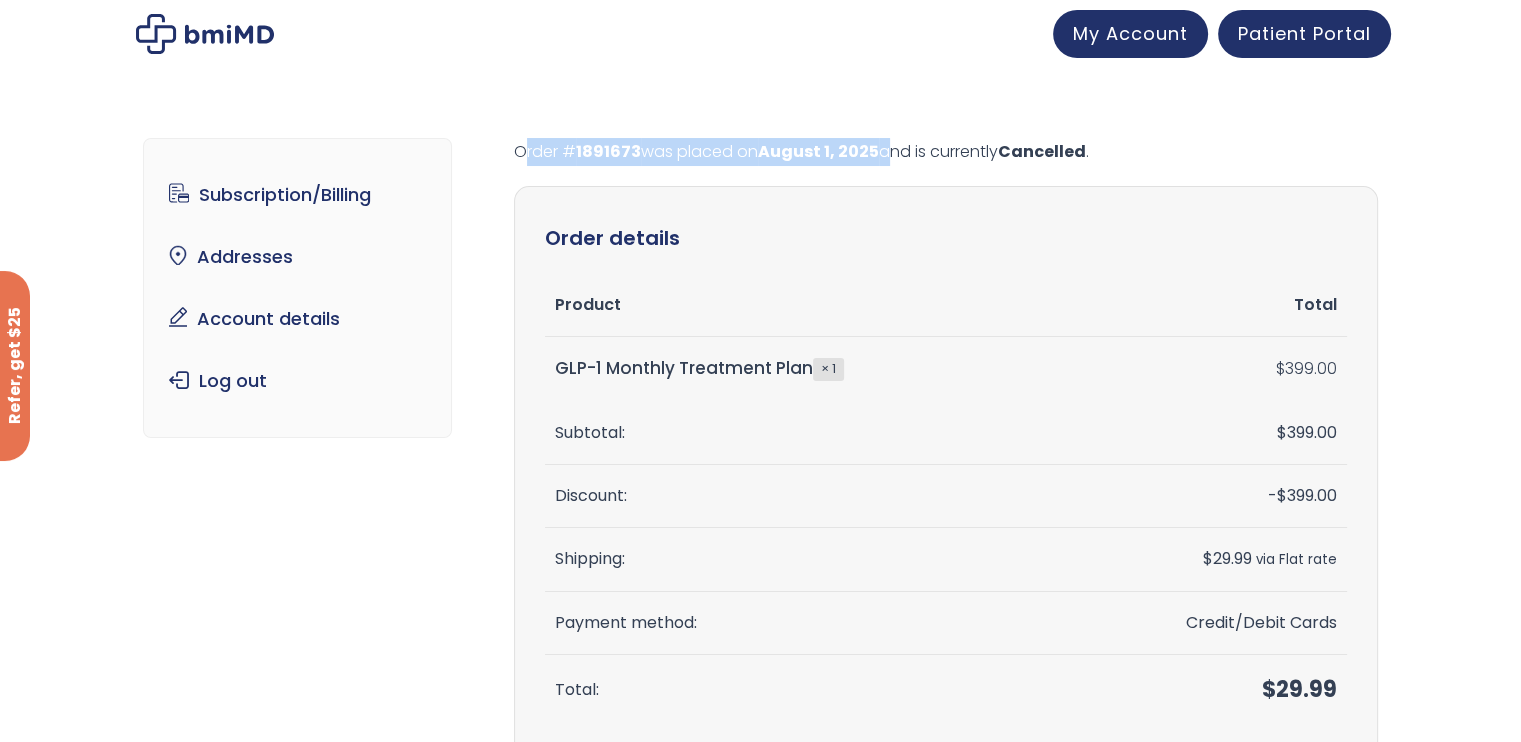 drag, startPoint x: 516, startPoint y: 147, endPoint x: 887, endPoint y: 150, distance: 371.01212 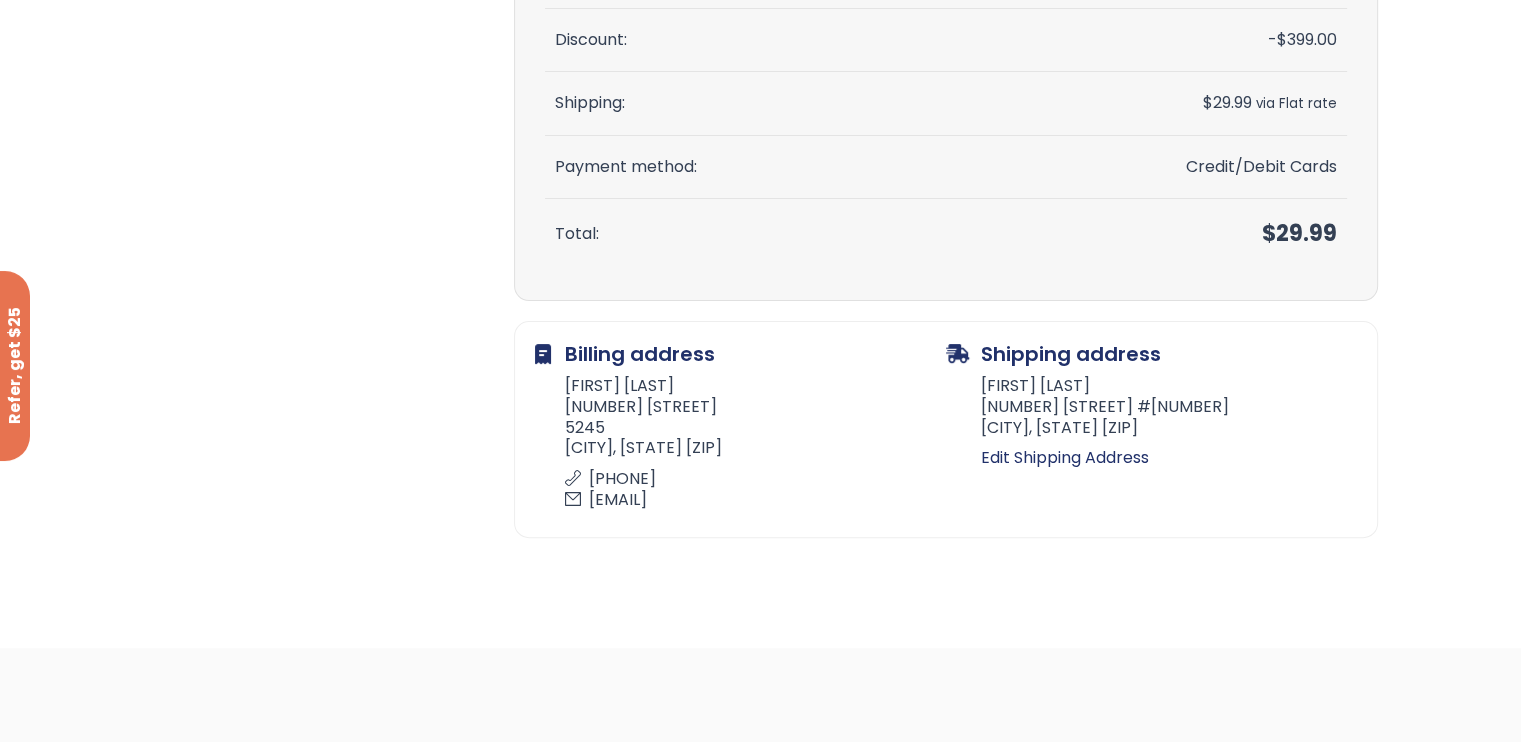 scroll, scrollTop: 500, scrollLeft: 0, axis: vertical 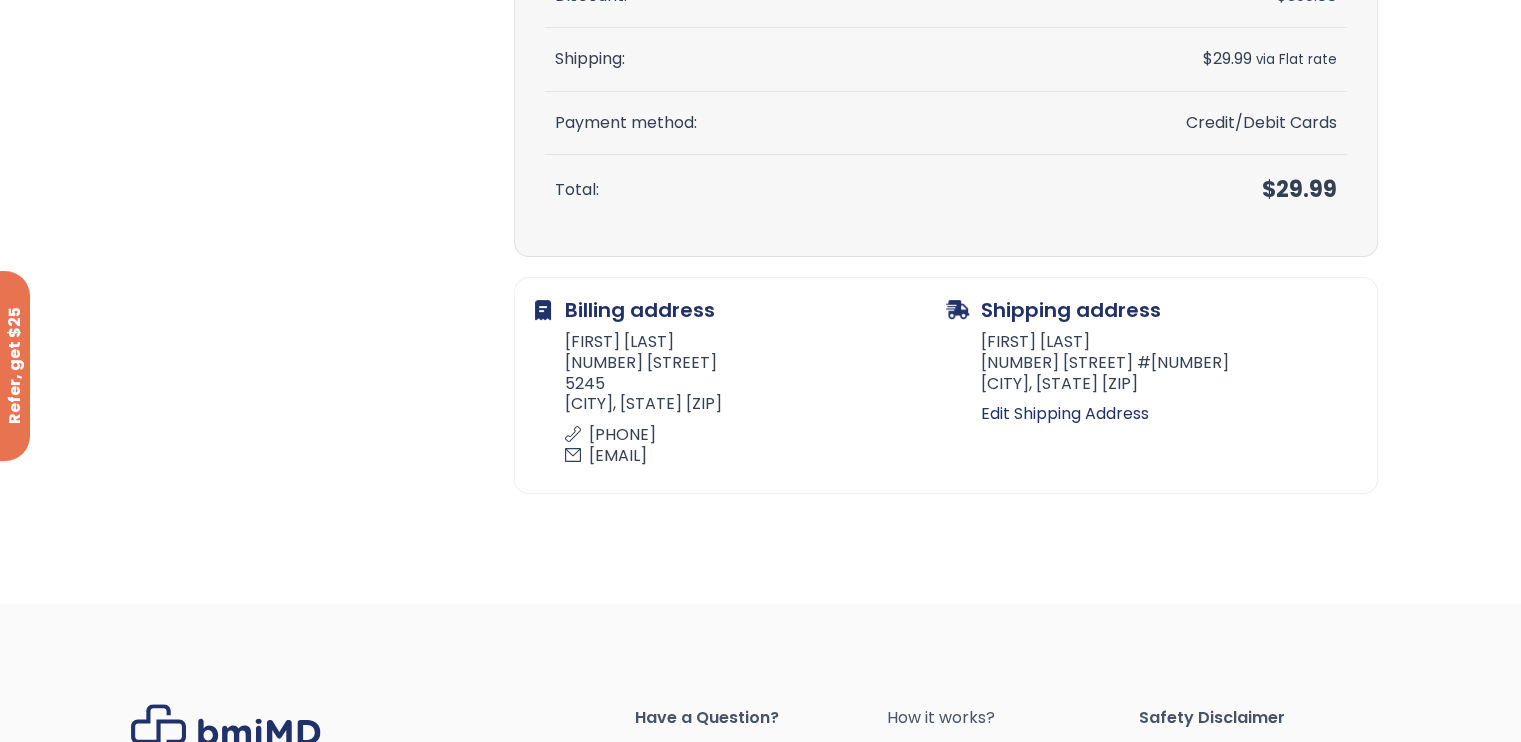 click on "Billing address
Faimous Harrison 1050 Maple Street 5245 Wenatchee, WA 98801
2069531459
faimousharrison@live.com
Shipping address
Faimous Harrison 1050 Maple Street #5245 Wenatchee, WA 98801
Edit Shipping Address" at bounding box center [946, 385] 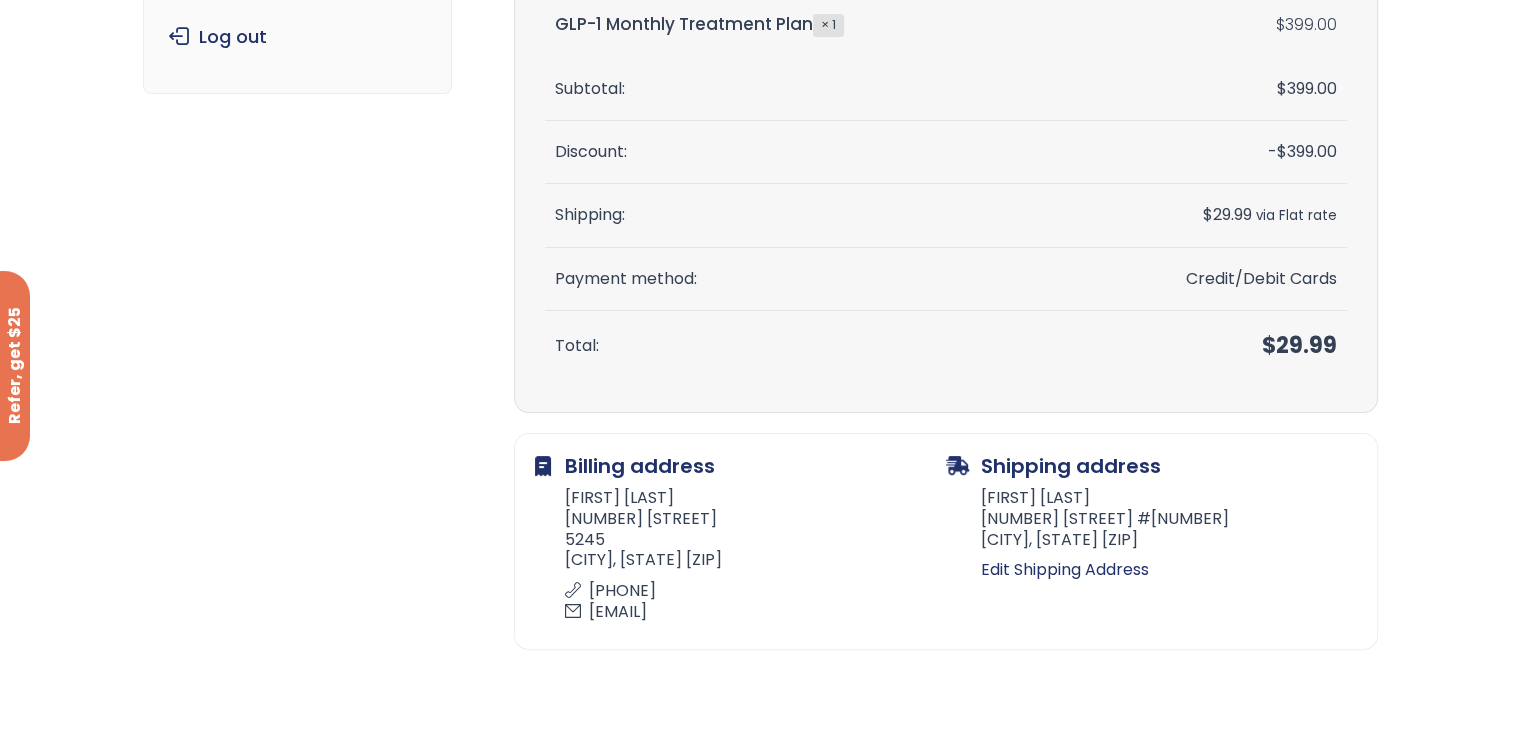 scroll, scrollTop: 0, scrollLeft: 0, axis: both 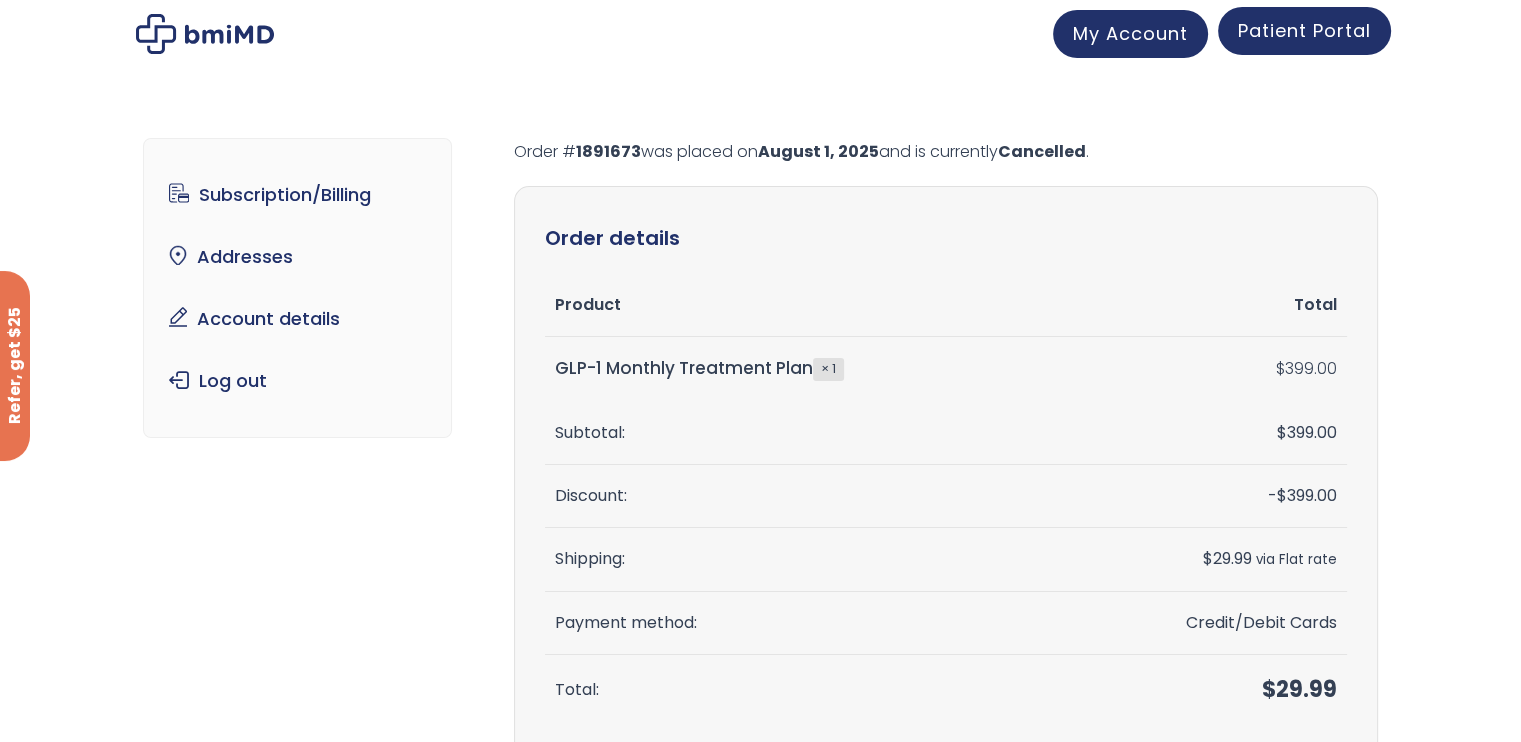 click on "Patient Portal" at bounding box center [1304, 30] 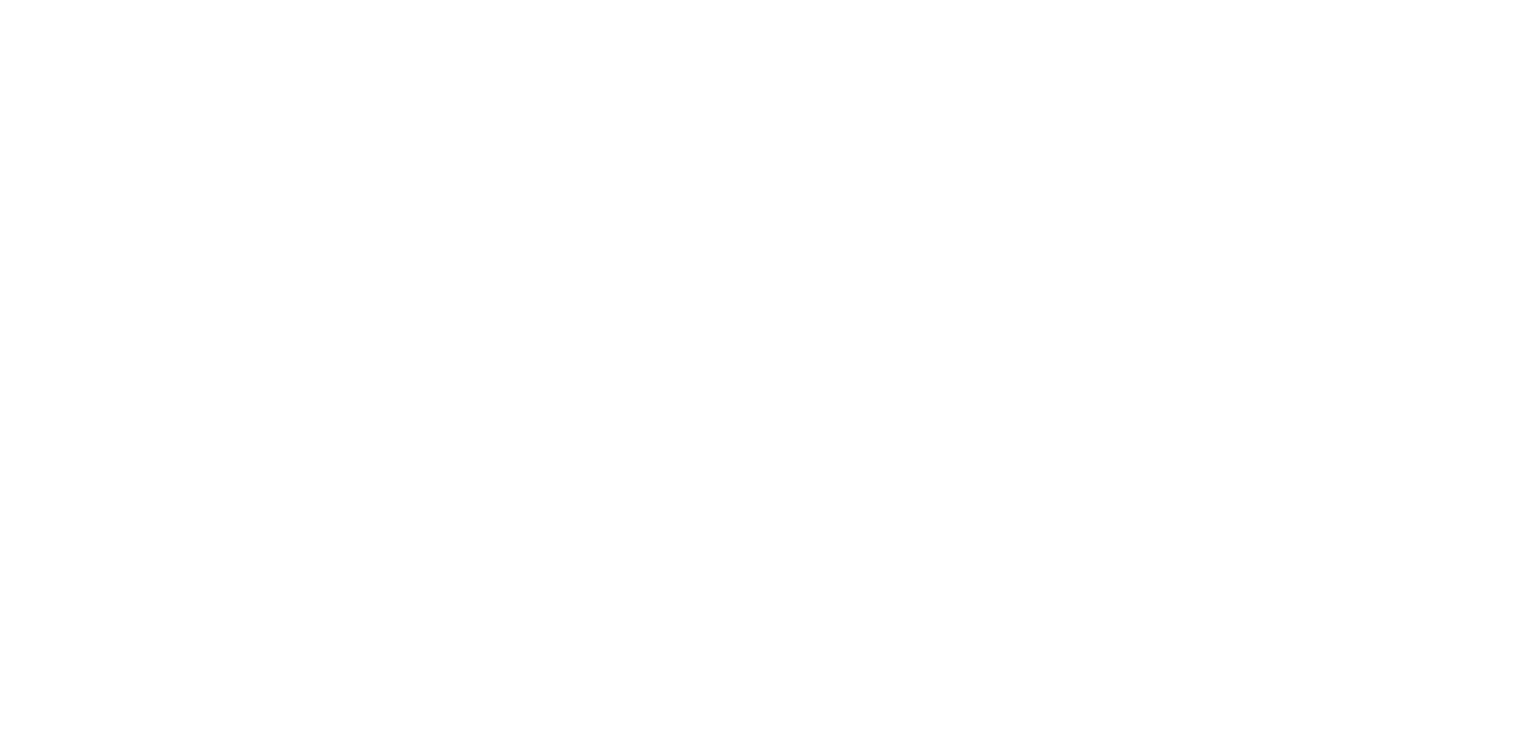 scroll, scrollTop: 0, scrollLeft: 0, axis: both 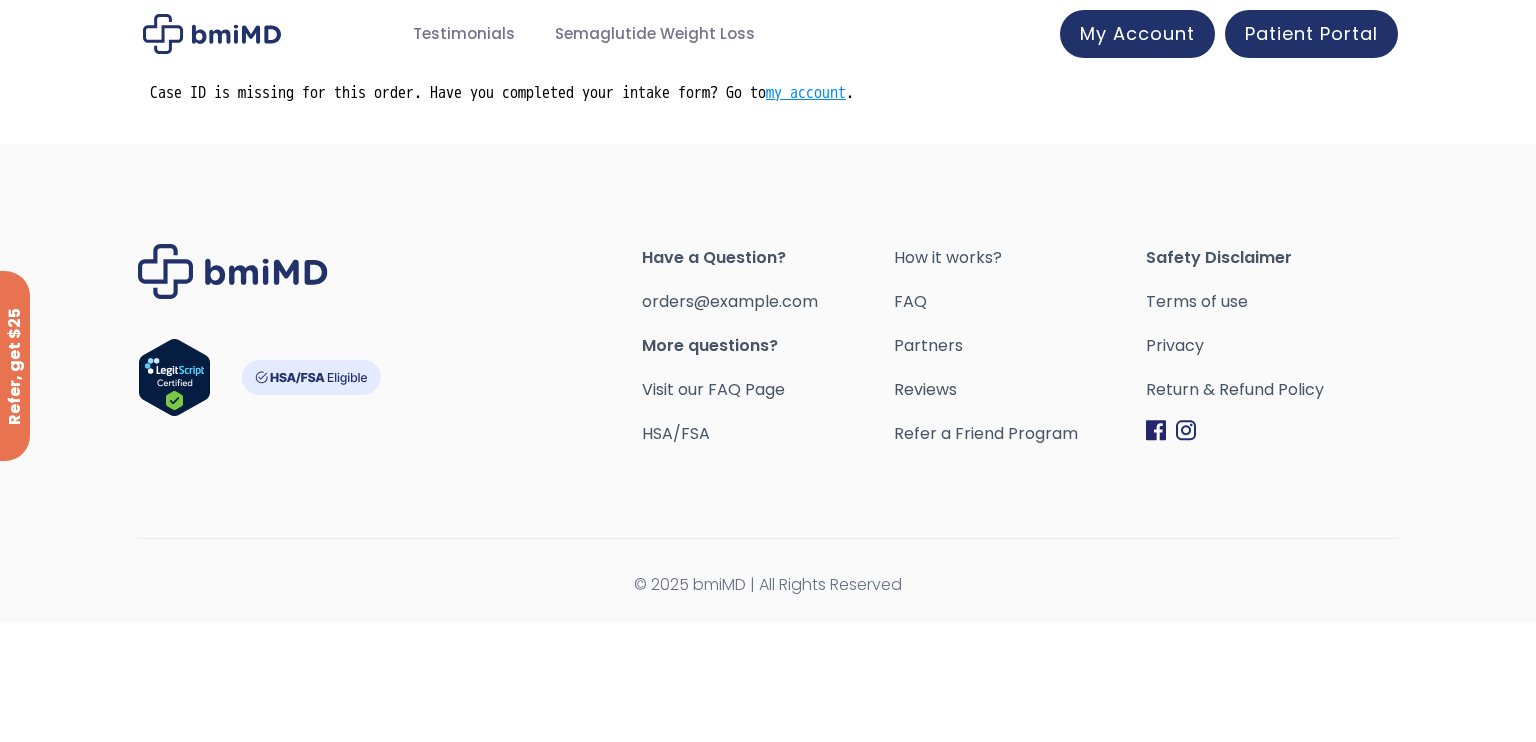 click on "my account" at bounding box center [806, 93] 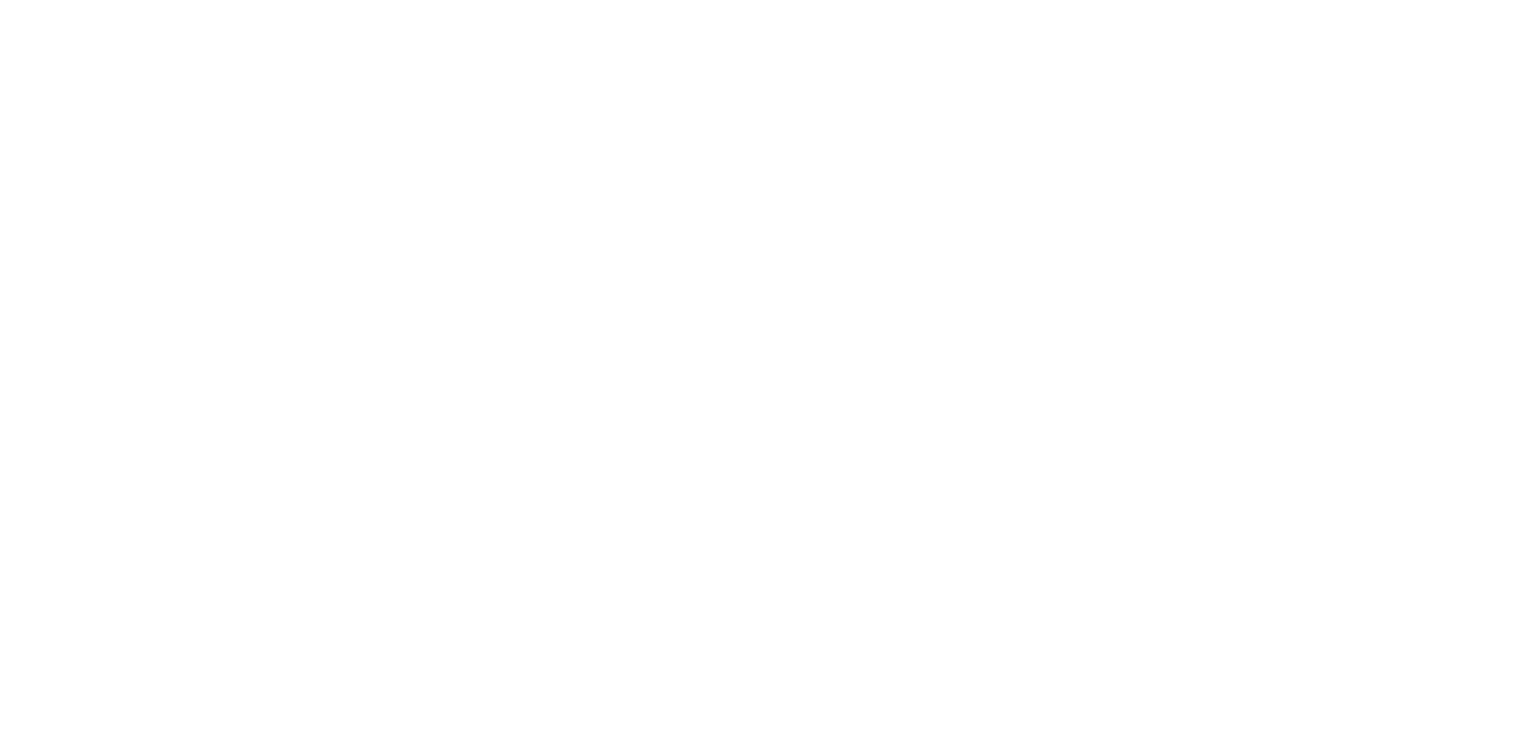 scroll, scrollTop: 0, scrollLeft: 0, axis: both 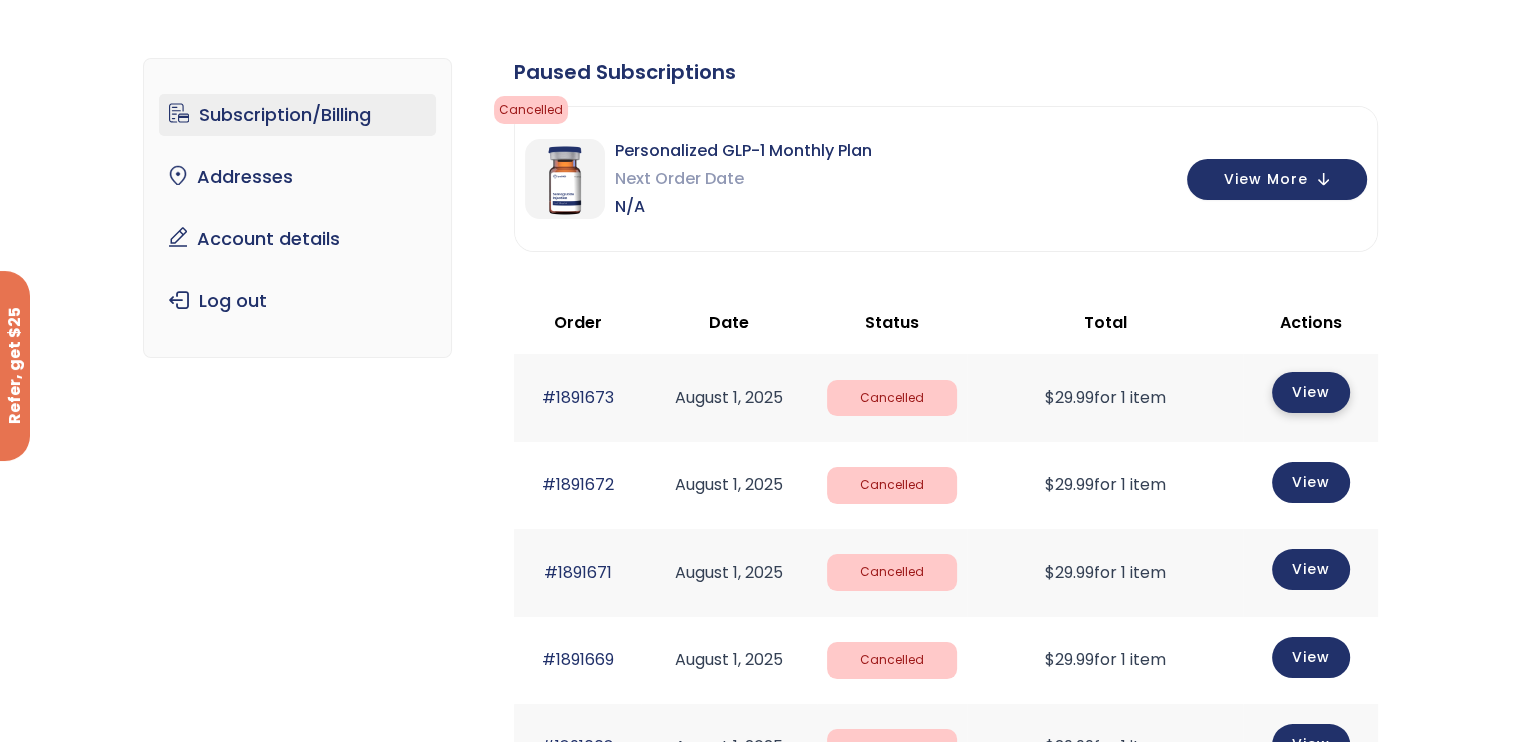 click on "View" 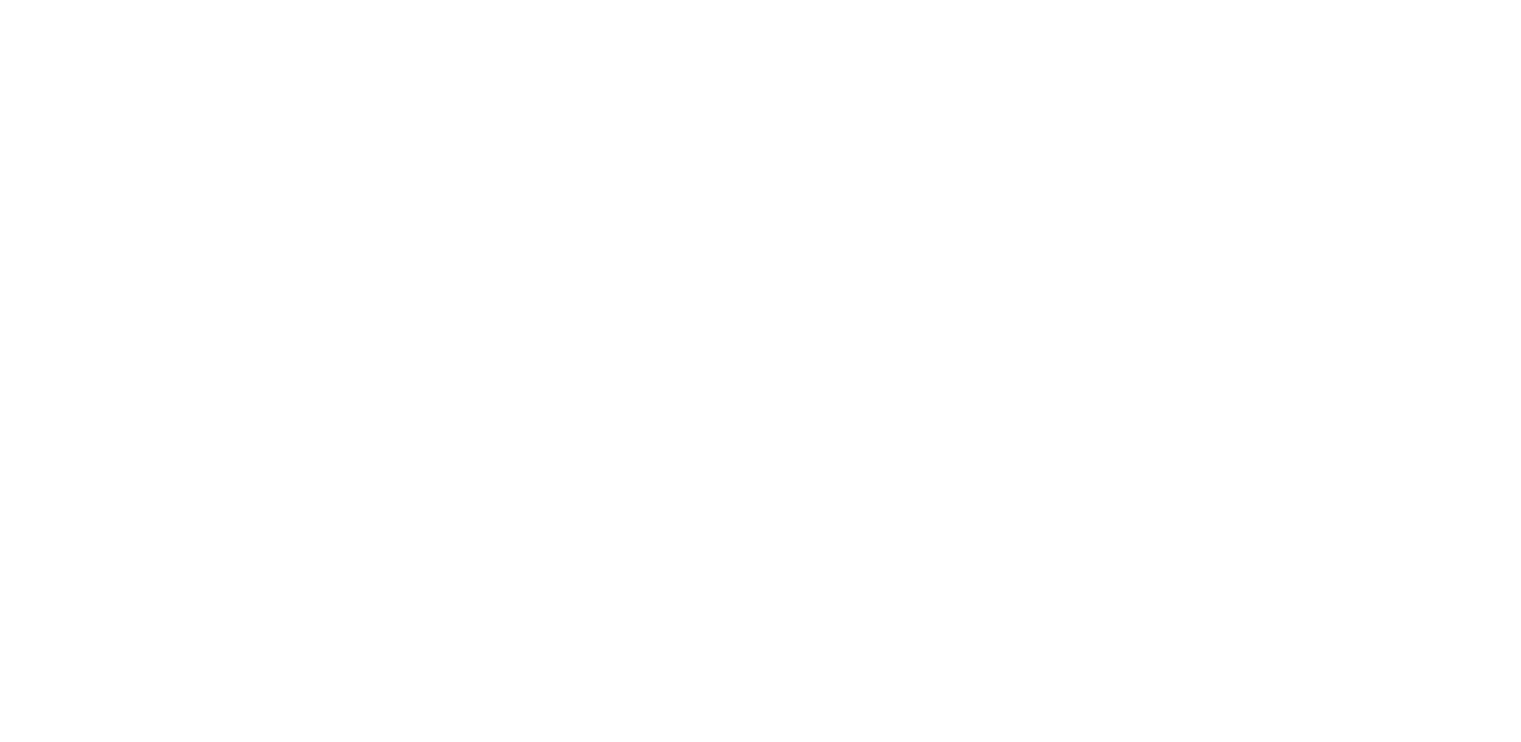 scroll, scrollTop: 0, scrollLeft: 0, axis: both 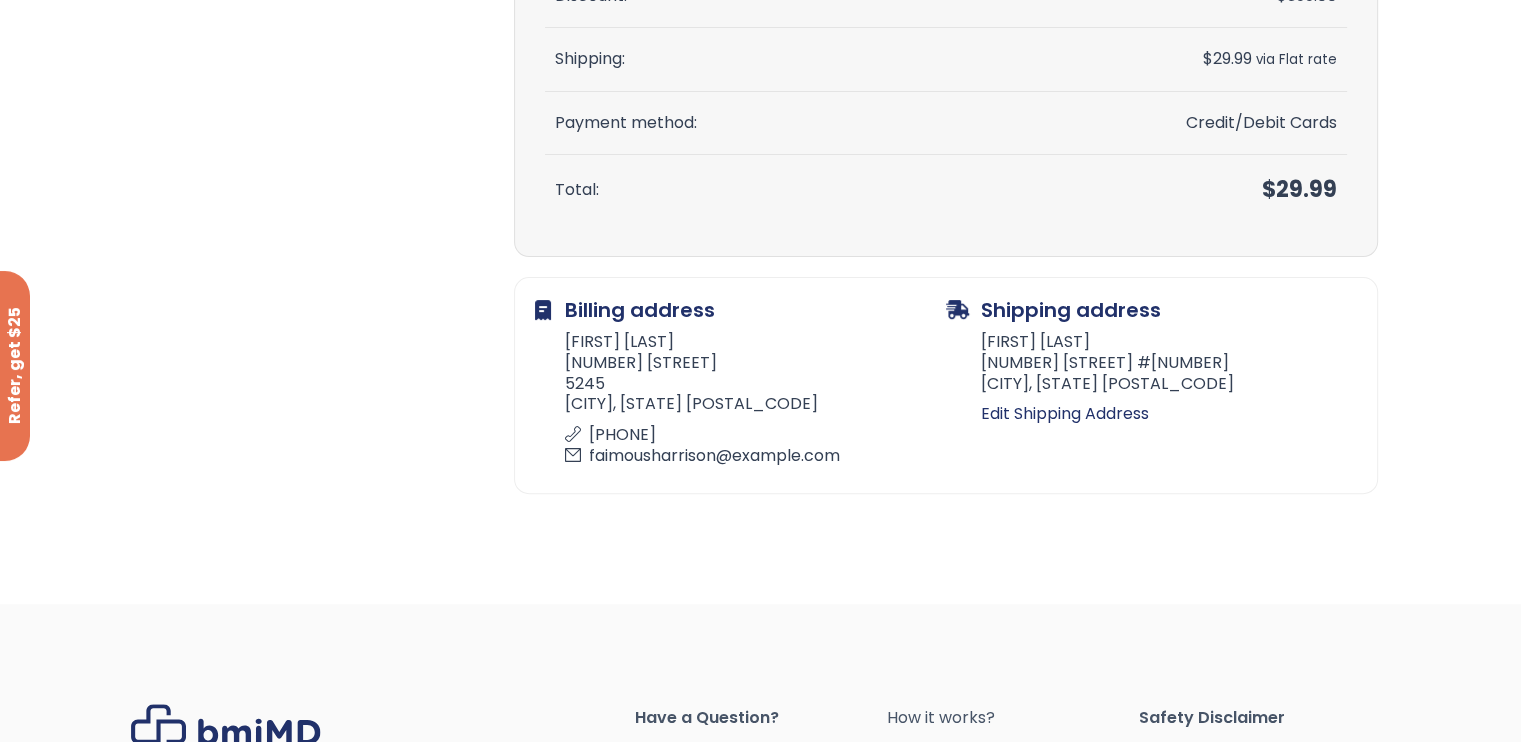 click on "Faimous Harrison 1050 Maple Street 5245 Wenatchee, WA 98801
2069531459
faimousharrison@live.com" at bounding box center (740, 402) 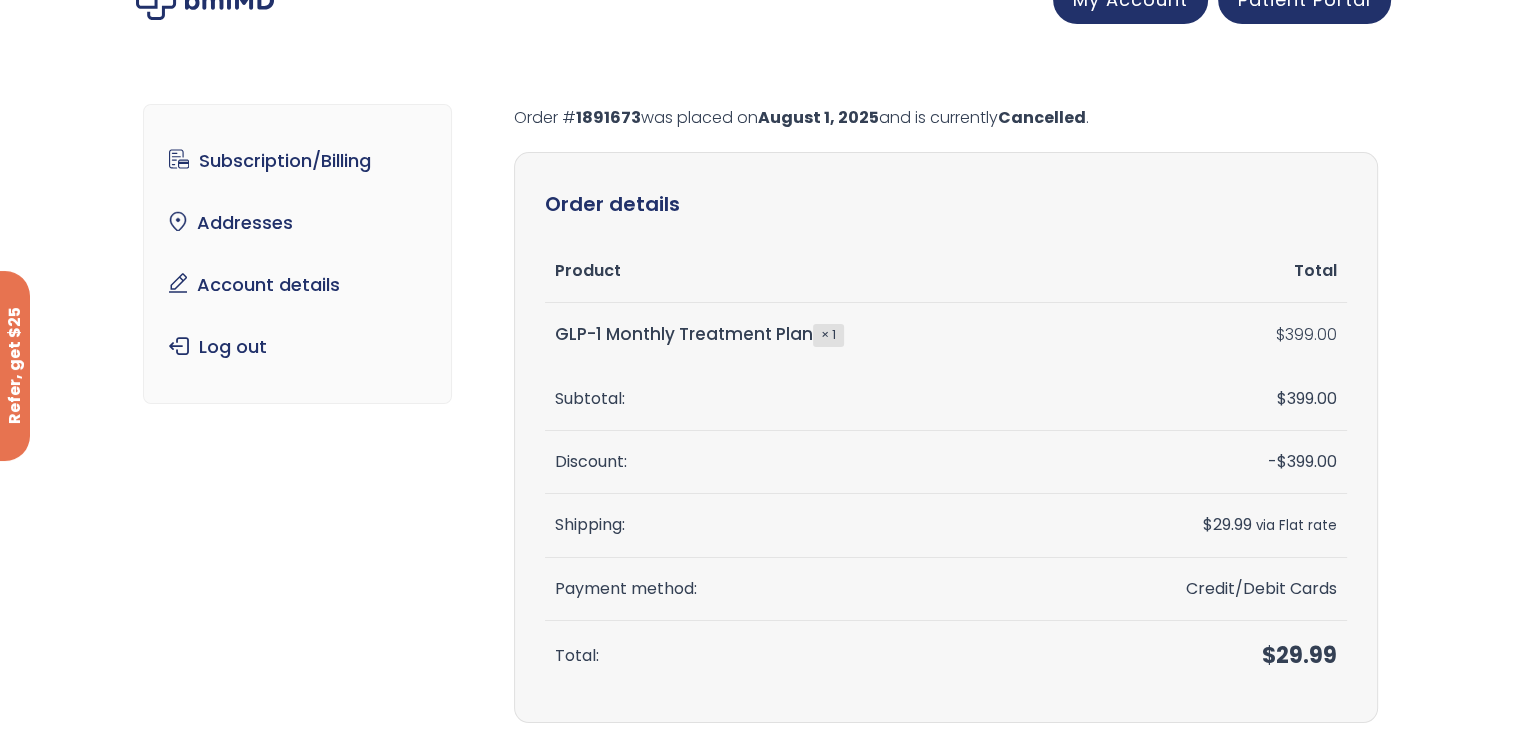scroll, scrollTop: 0, scrollLeft: 0, axis: both 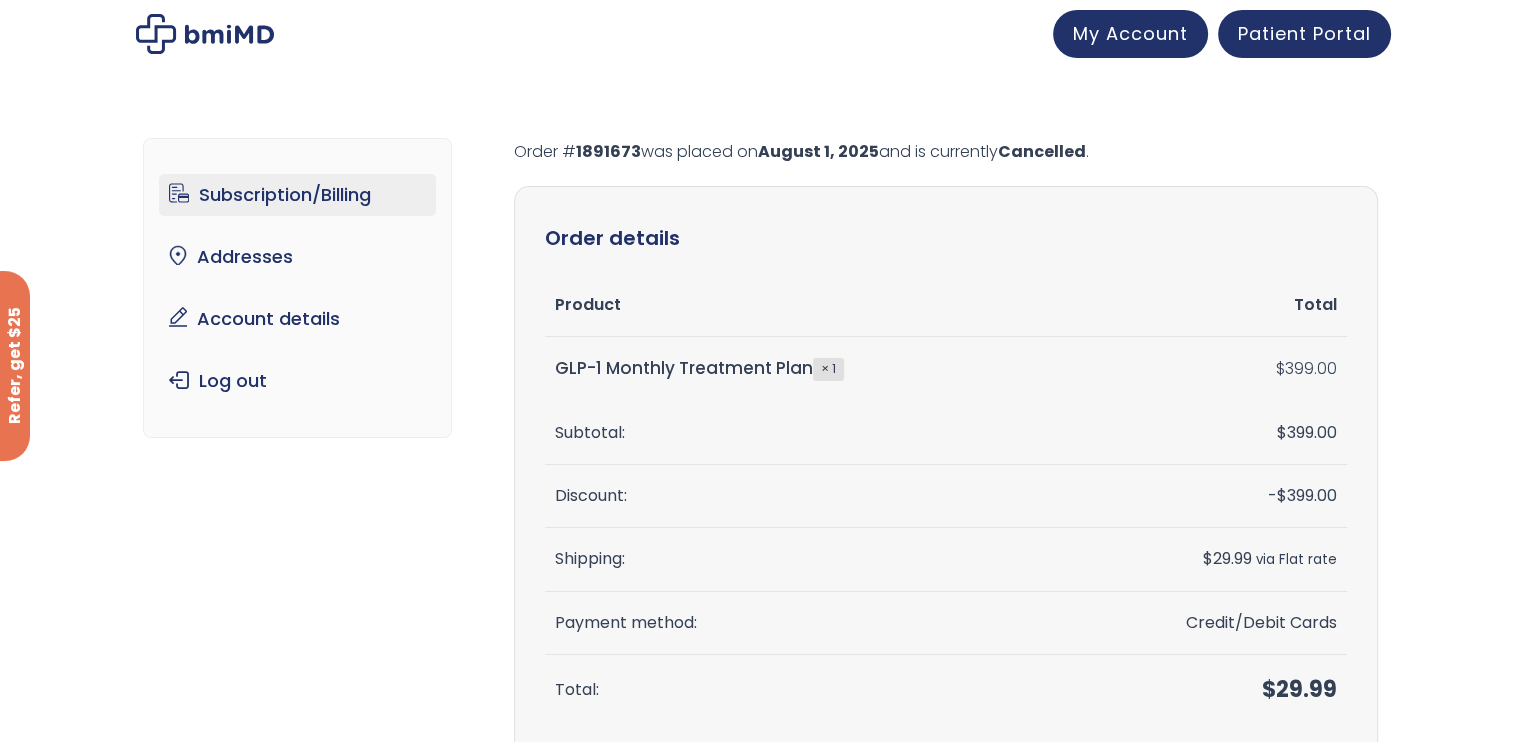 click on "Subscription/Billing" at bounding box center [297, 195] 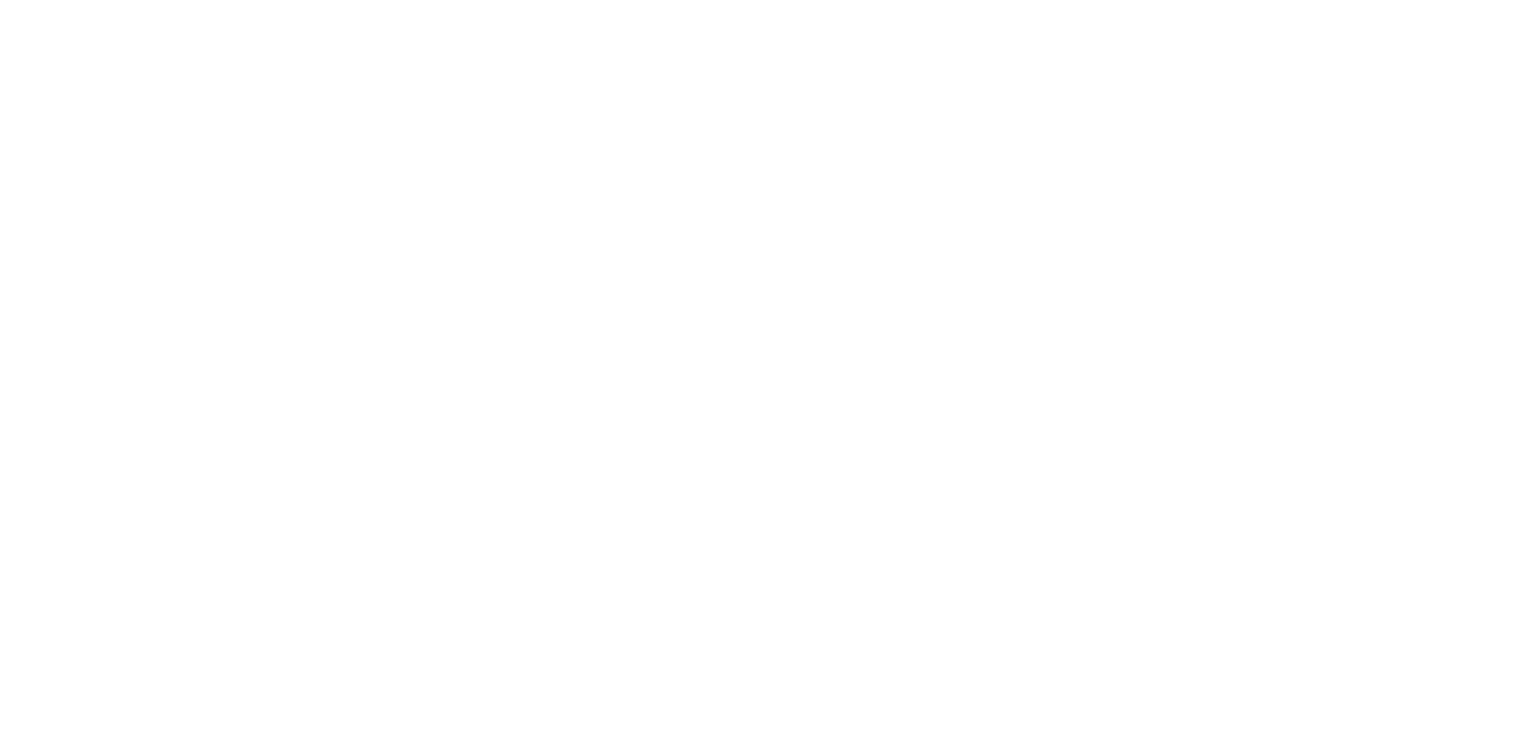 scroll, scrollTop: 0, scrollLeft: 0, axis: both 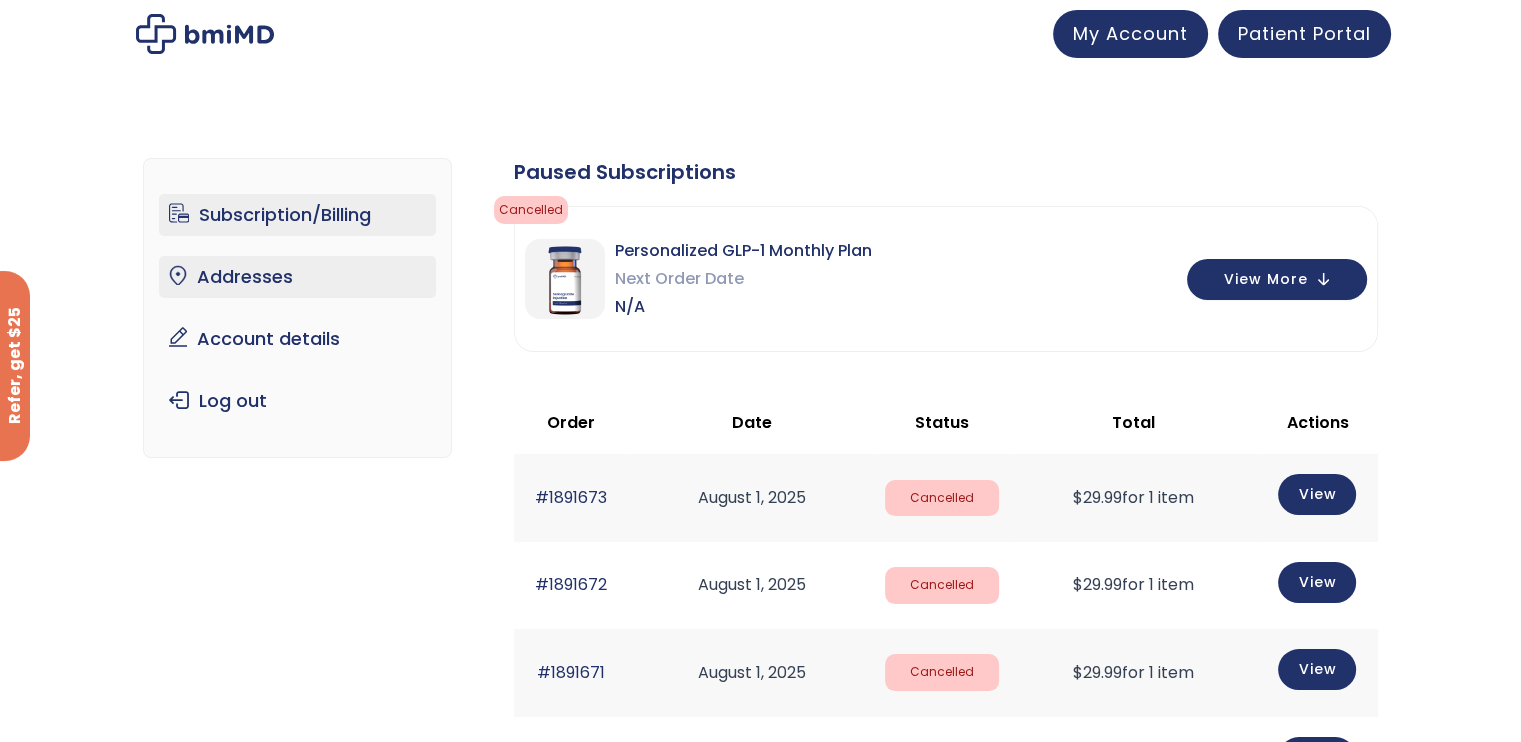 click on "Addresses" at bounding box center [297, 277] 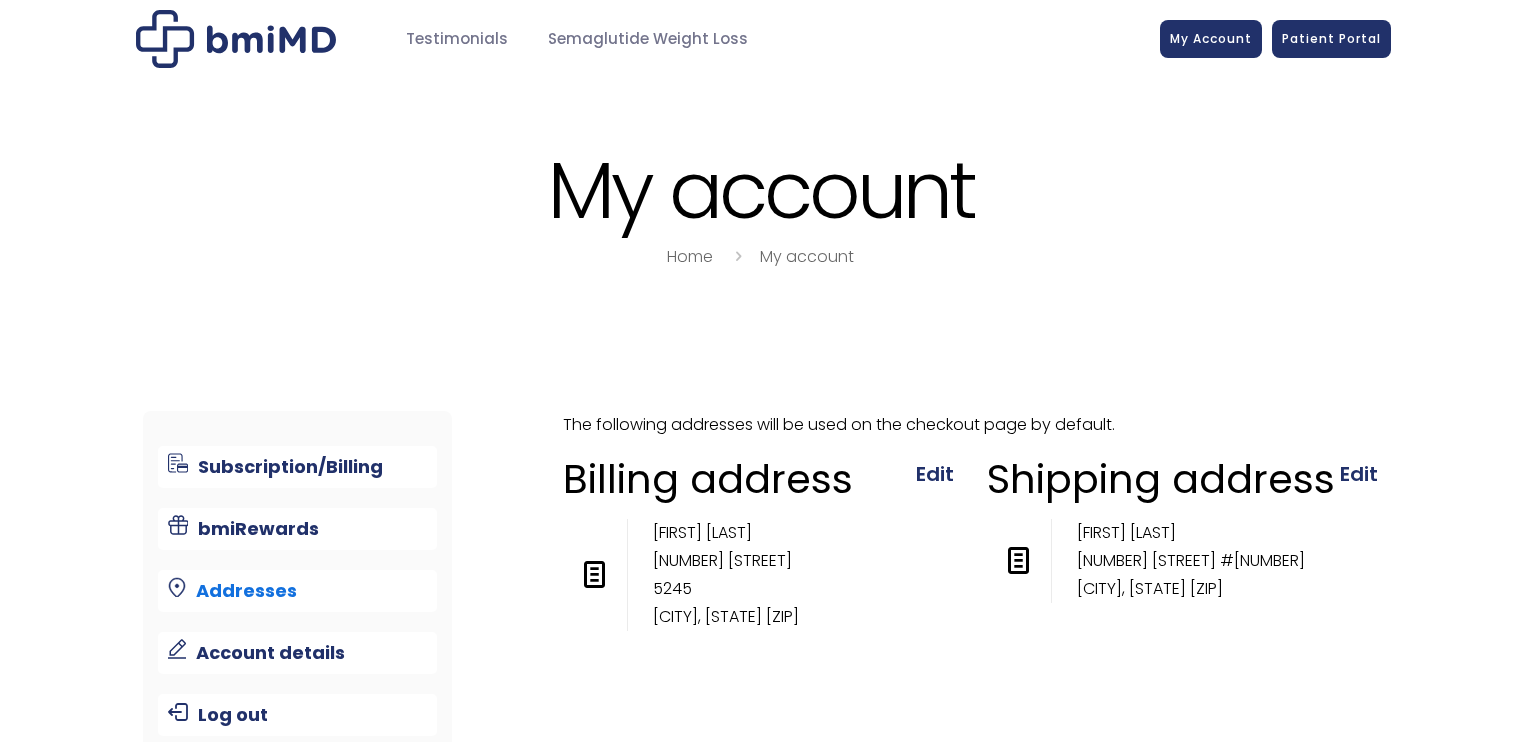 scroll, scrollTop: 0, scrollLeft: 0, axis: both 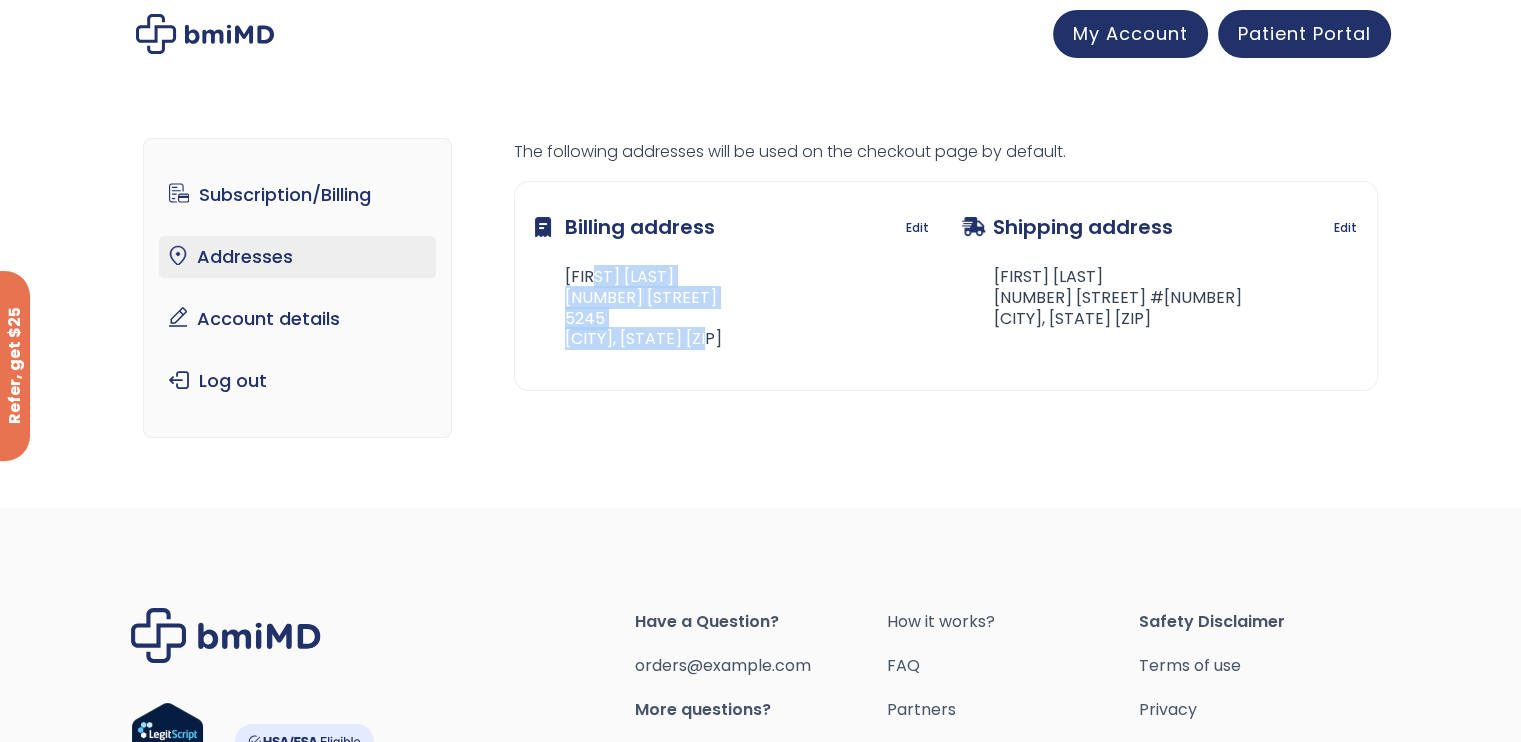 drag, startPoint x: 556, startPoint y: 284, endPoint x: 743, endPoint y: 335, distance: 193.82982 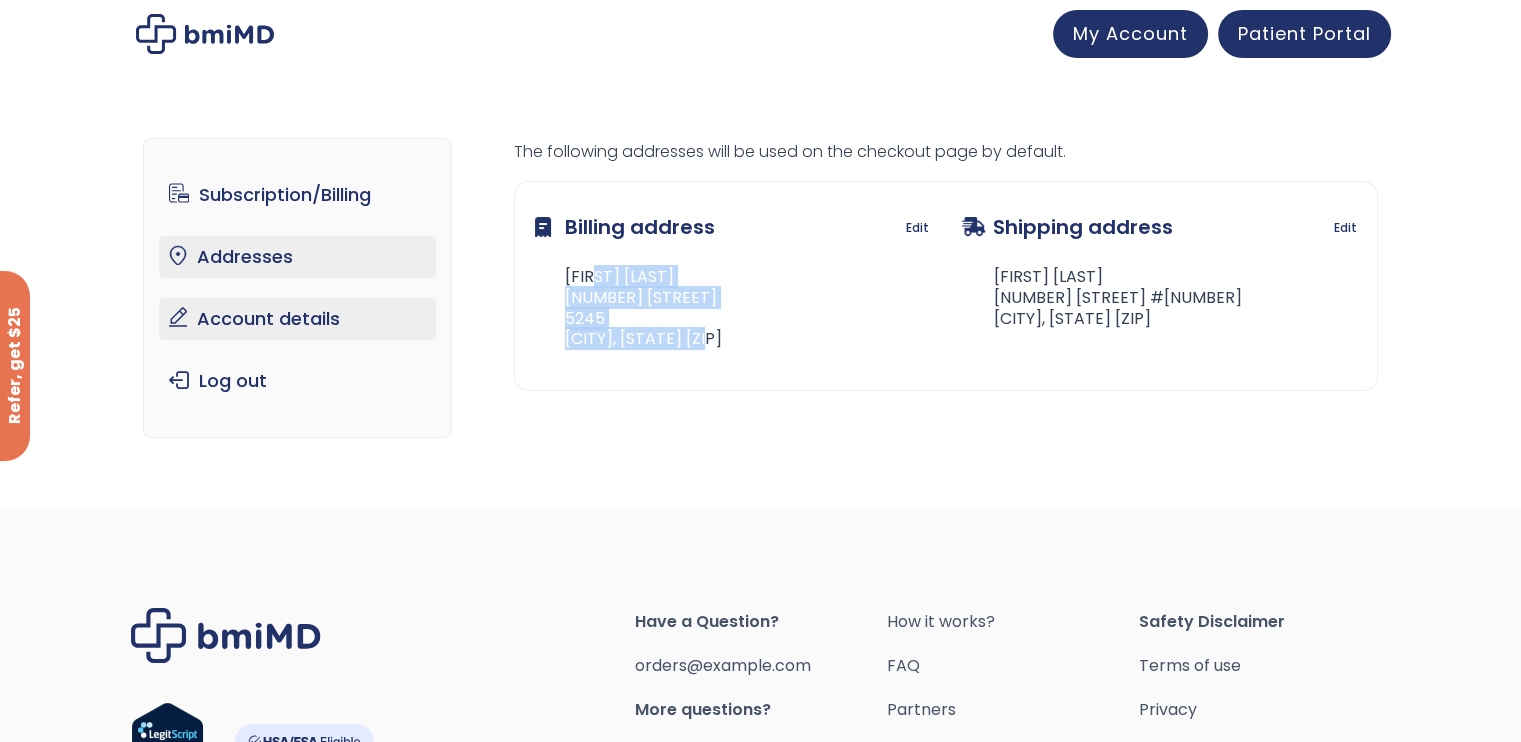 click on "Account details" at bounding box center (297, 319) 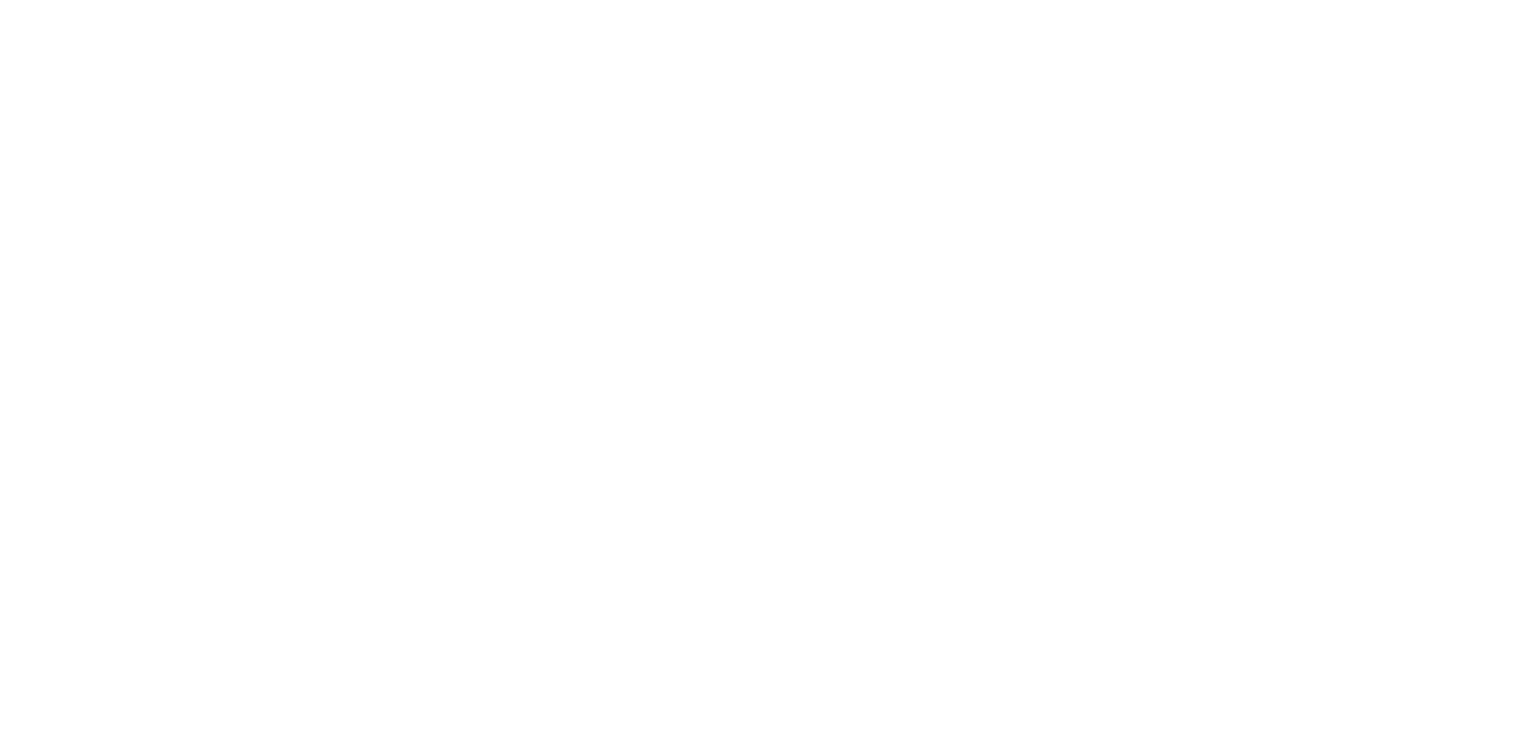 scroll, scrollTop: 0, scrollLeft: 0, axis: both 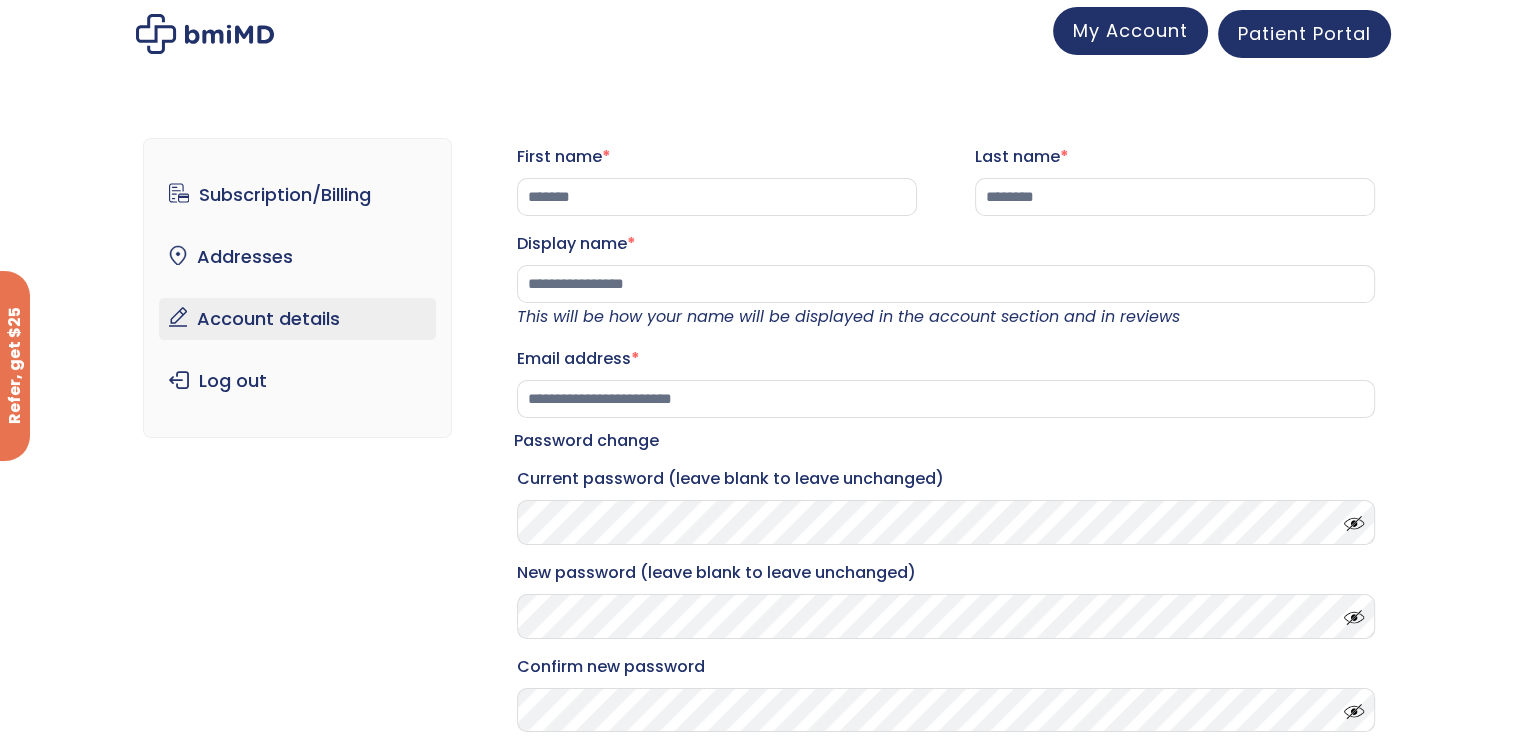 click on "My Account" at bounding box center [1130, 30] 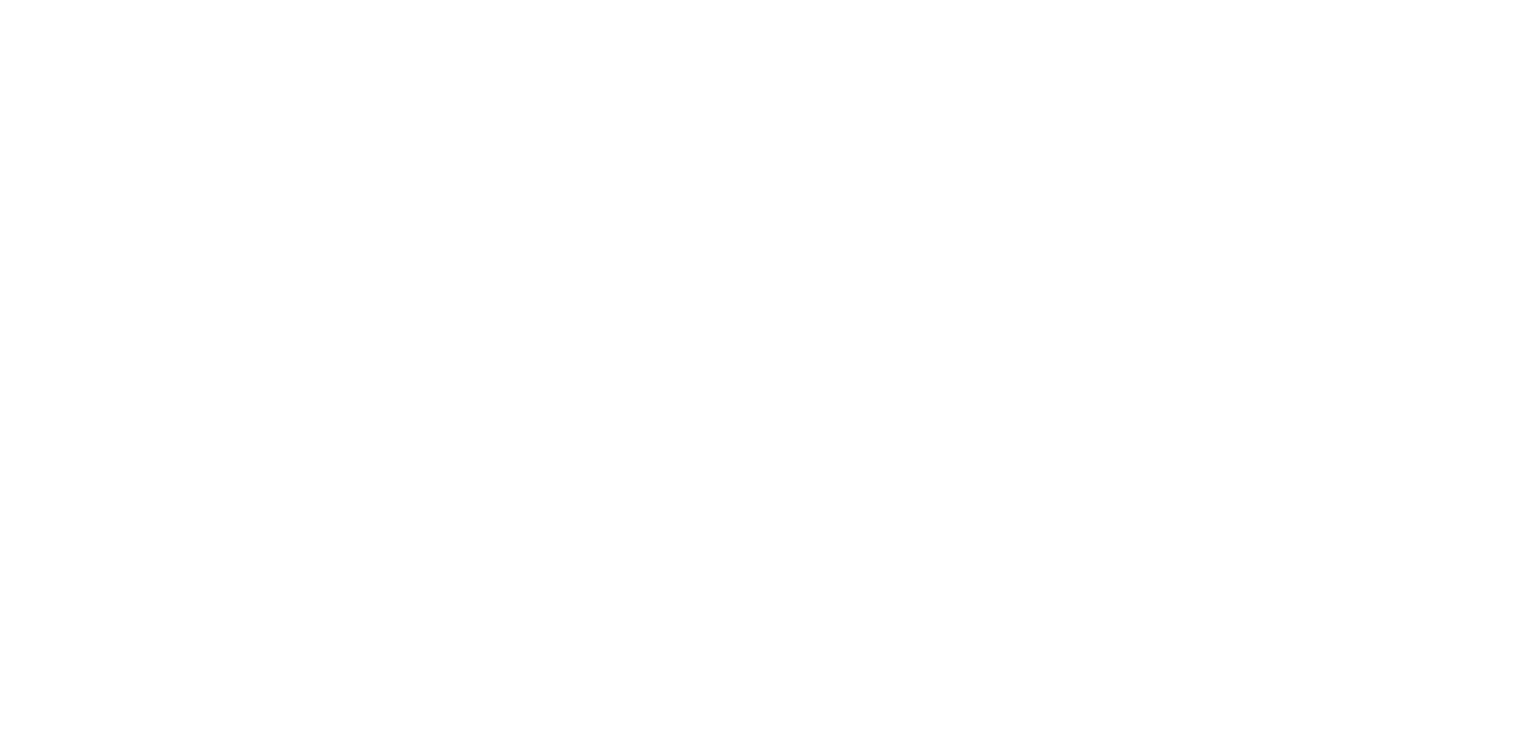 scroll, scrollTop: 0, scrollLeft: 0, axis: both 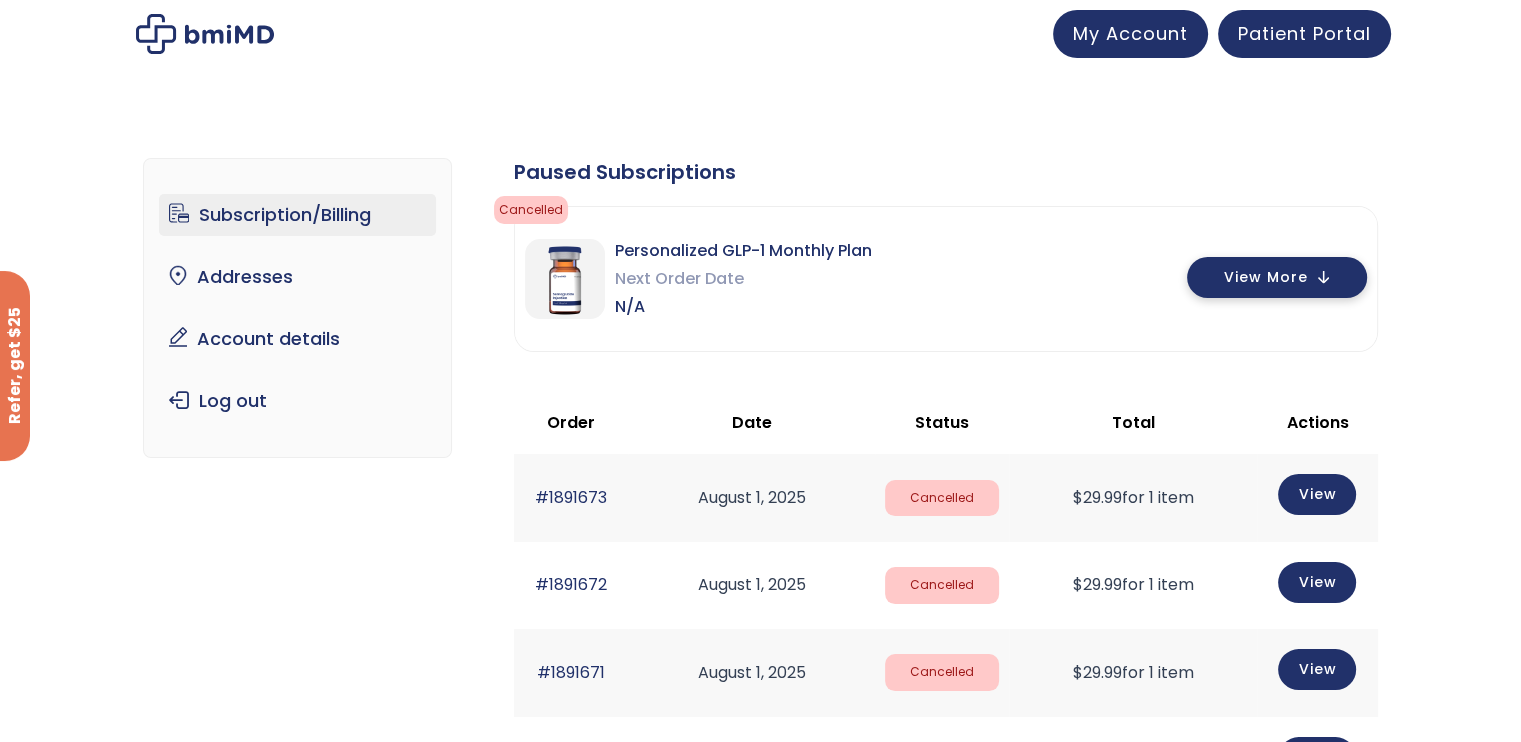 click on "View More" at bounding box center [1277, 277] 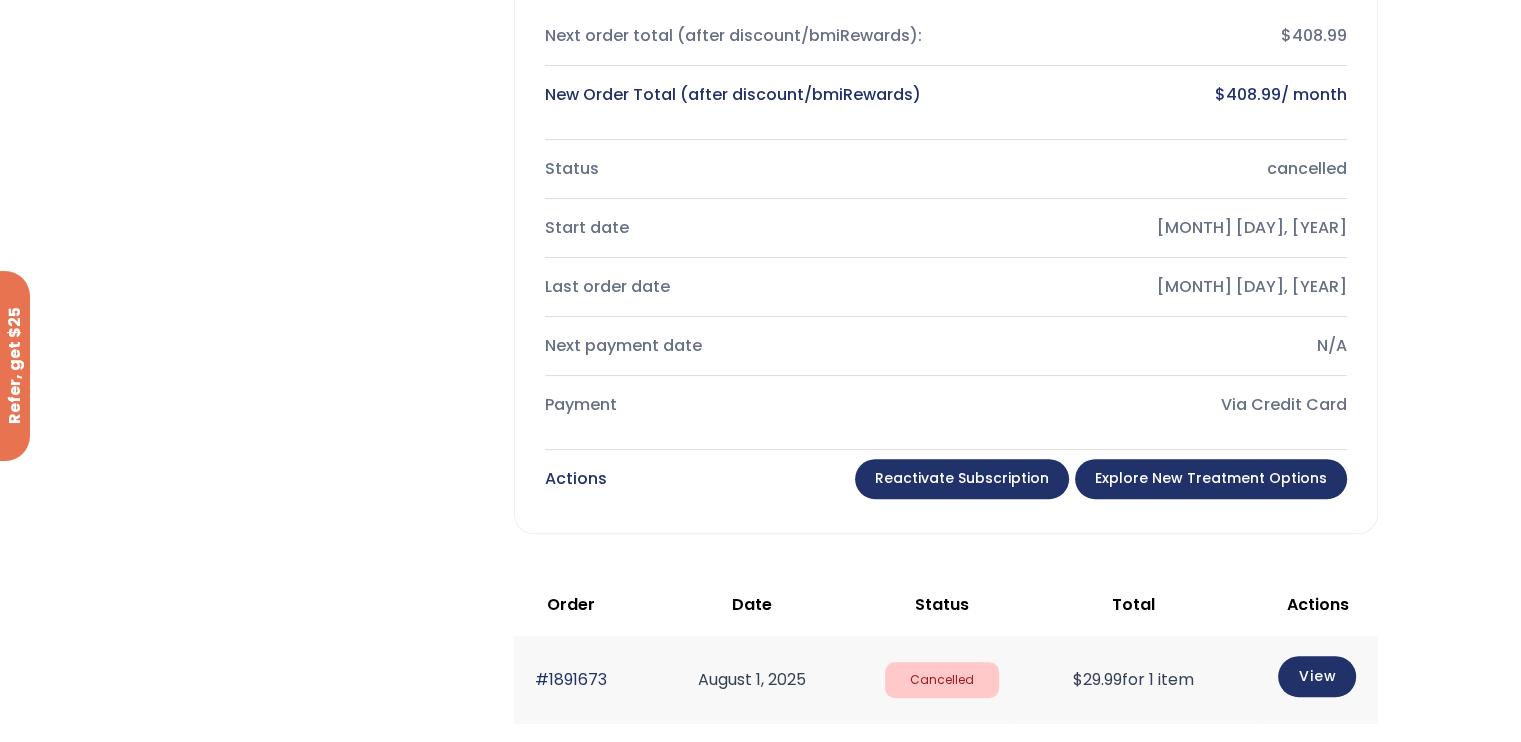 scroll, scrollTop: 600, scrollLeft: 0, axis: vertical 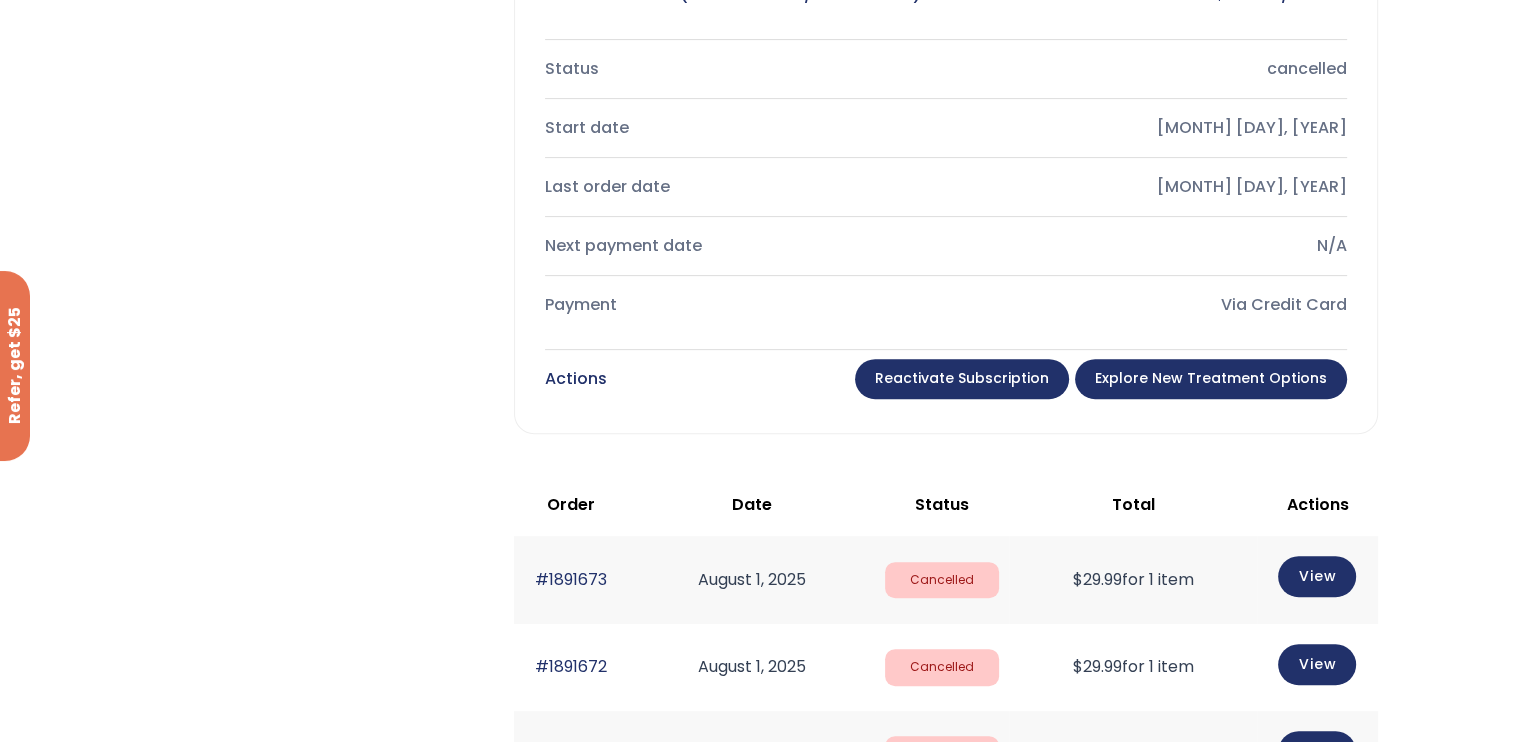 click on "Reactivate Subscription" at bounding box center [962, 379] 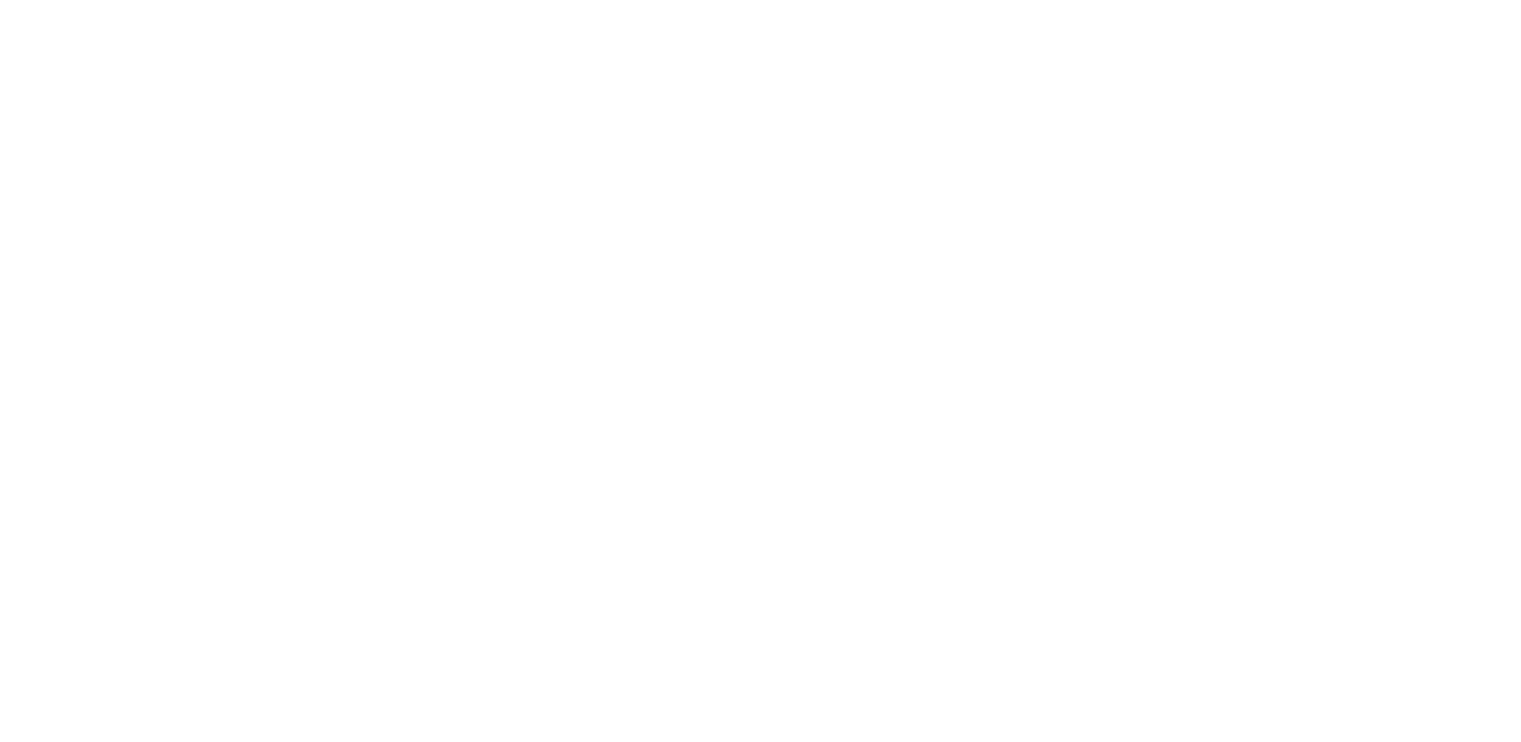 scroll, scrollTop: 0, scrollLeft: 0, axis: both 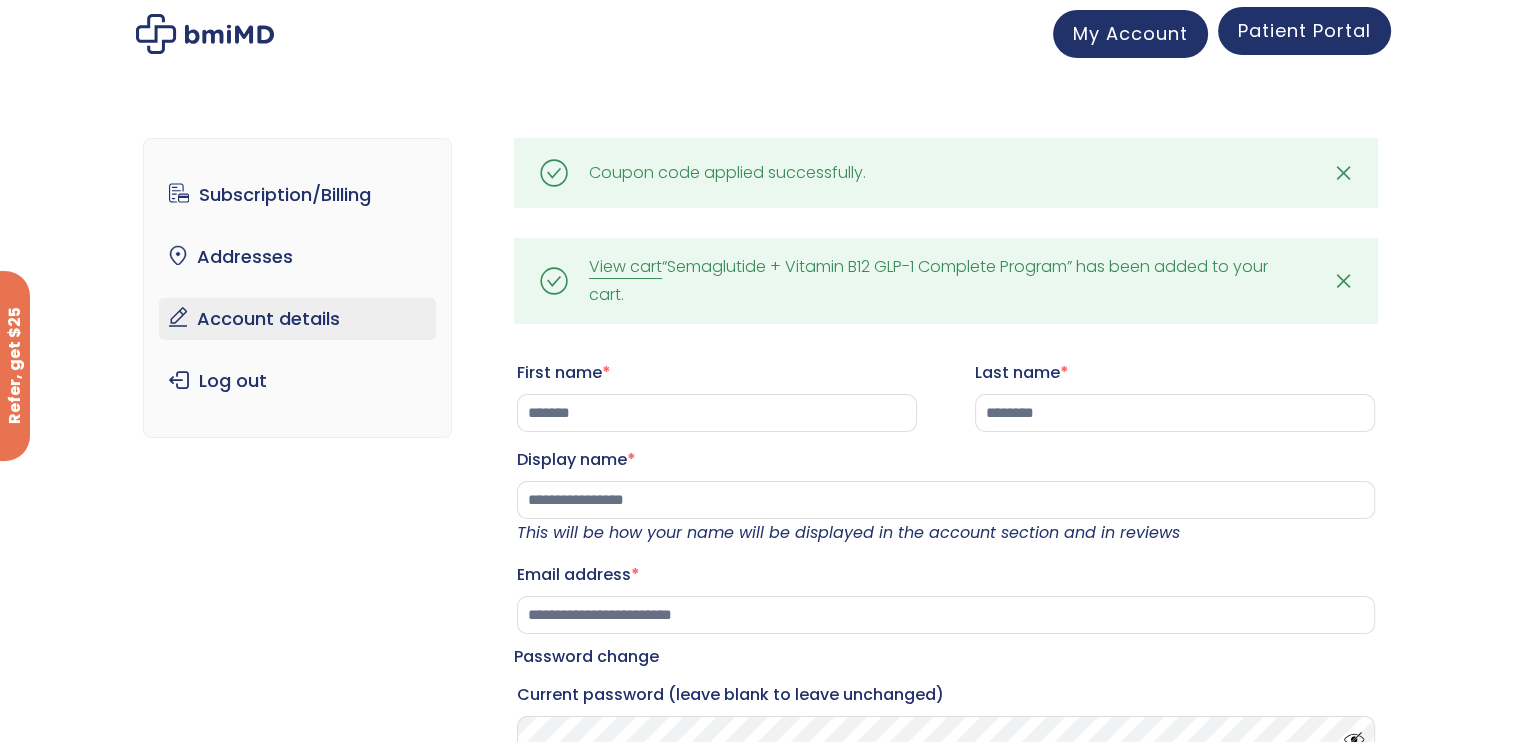 click on "Patient Portal" at bounding box center [1304, 30] 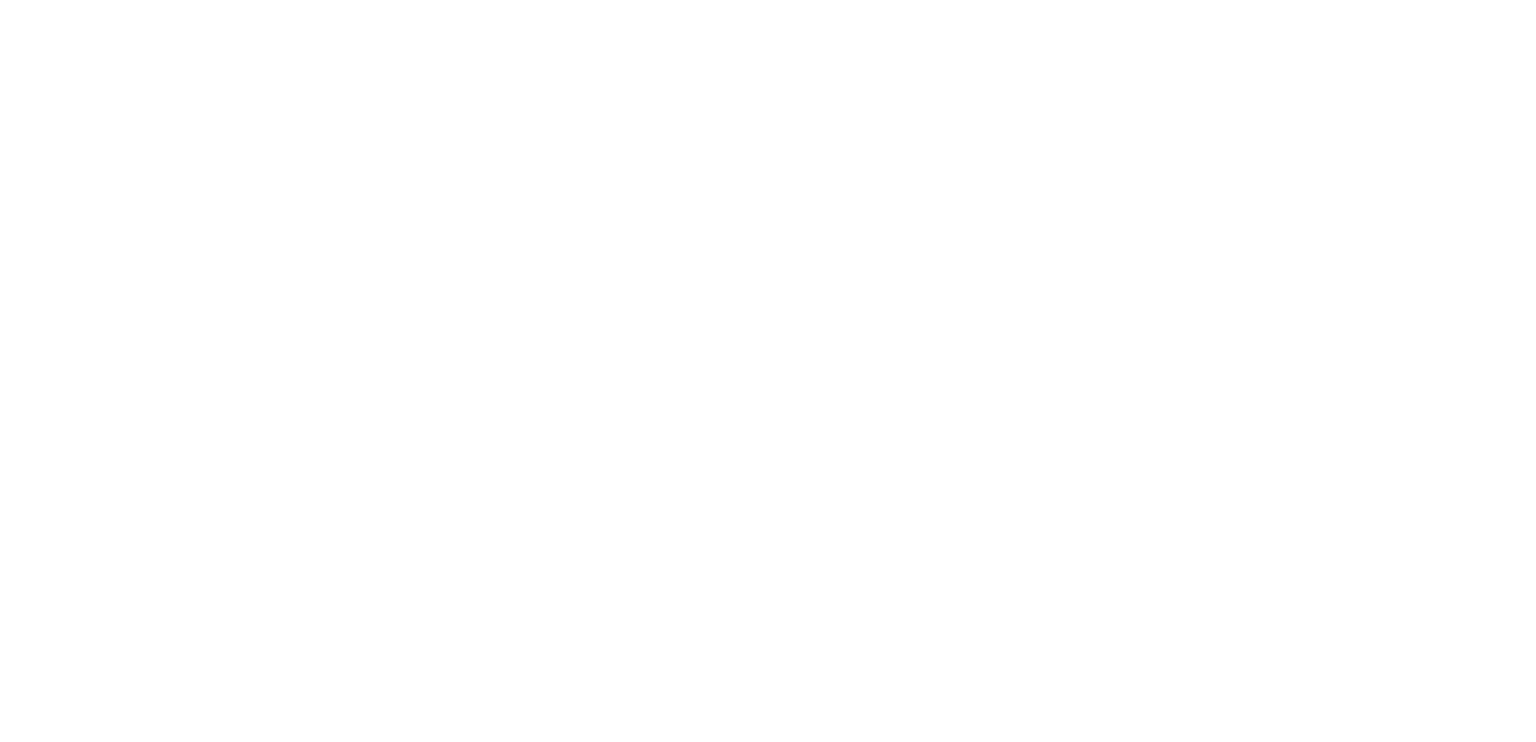 scroll, scrollTop: 0, scrollLeft: 0, axis: both 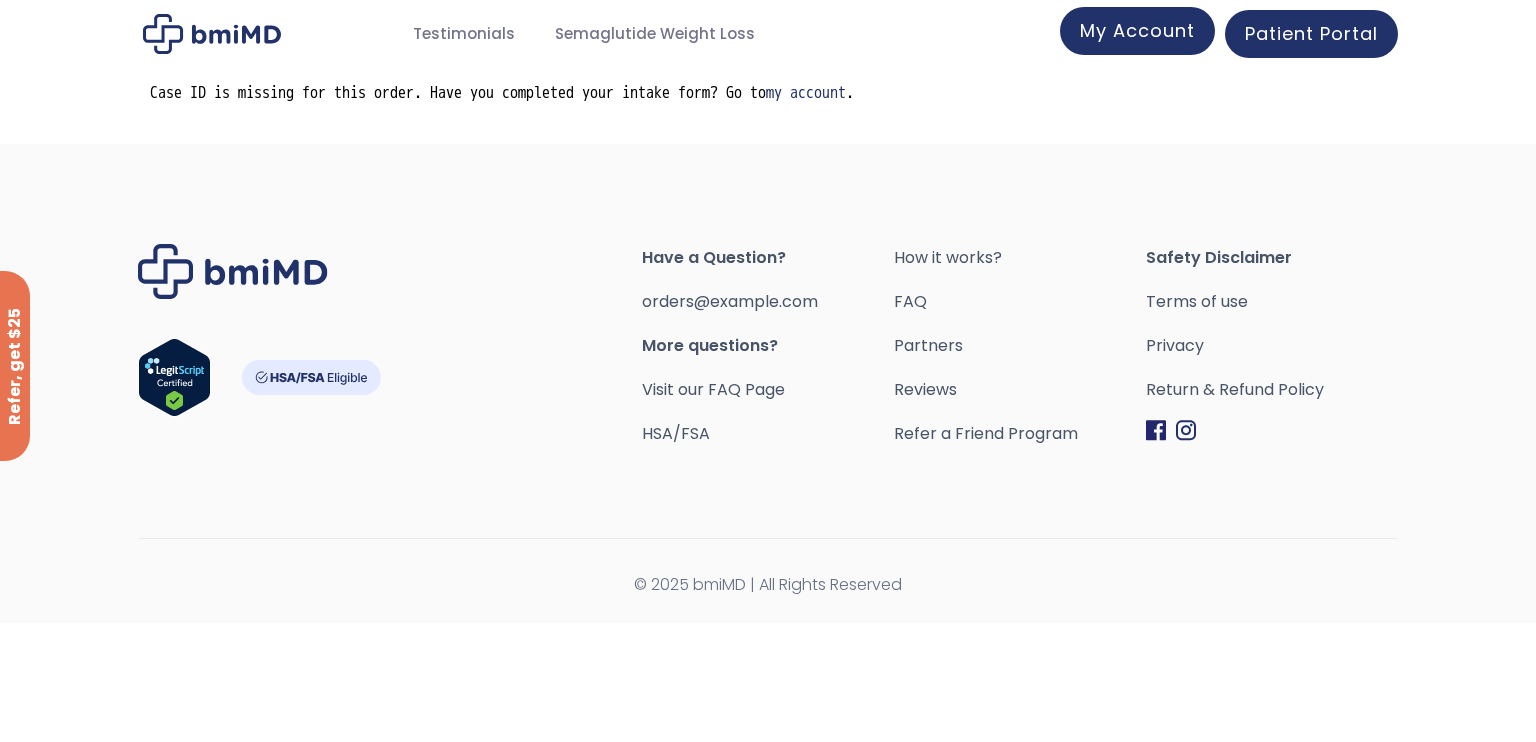 click on "My Account" at bounding box center [1137, 30] 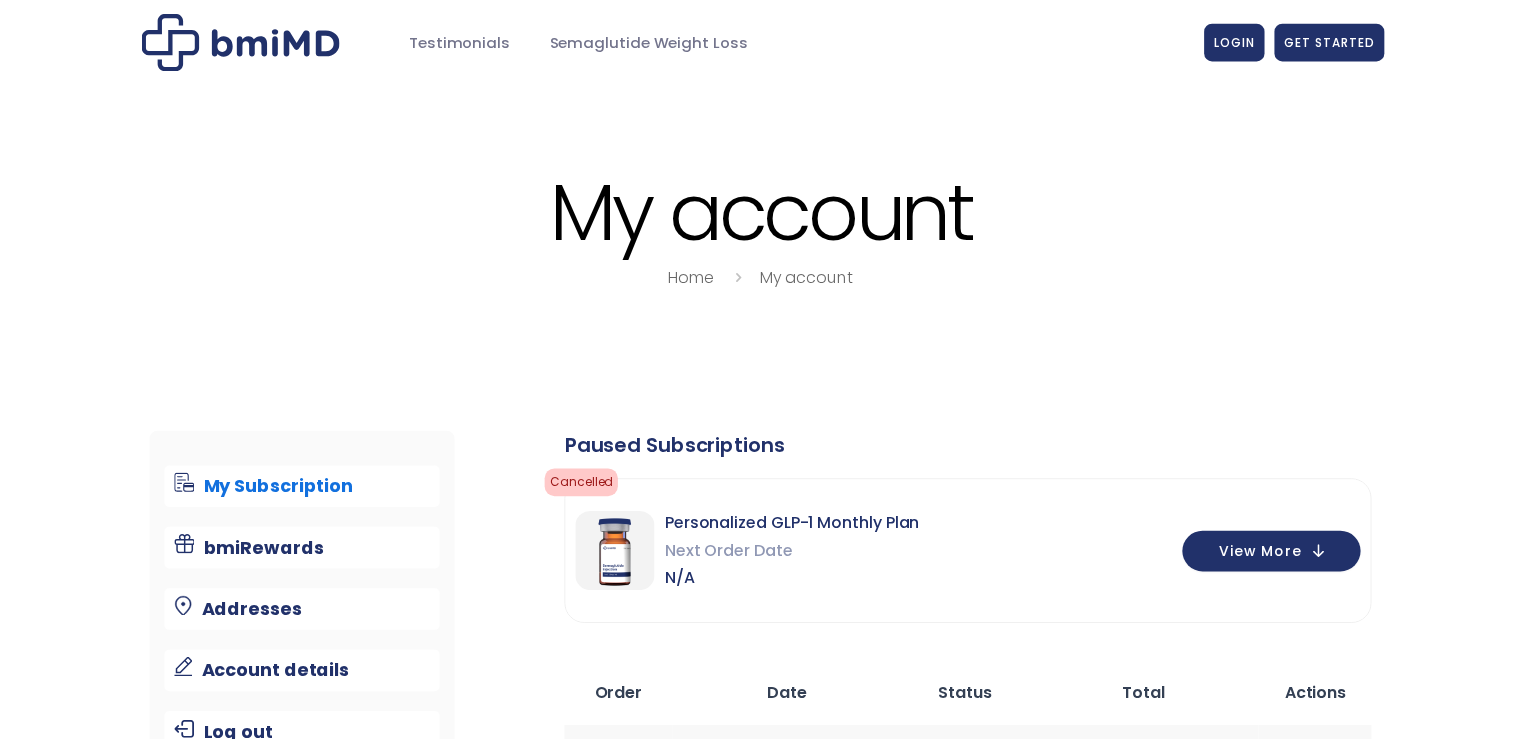 scroll, scrollTop: 0, scrollLeft: 0, axis: both 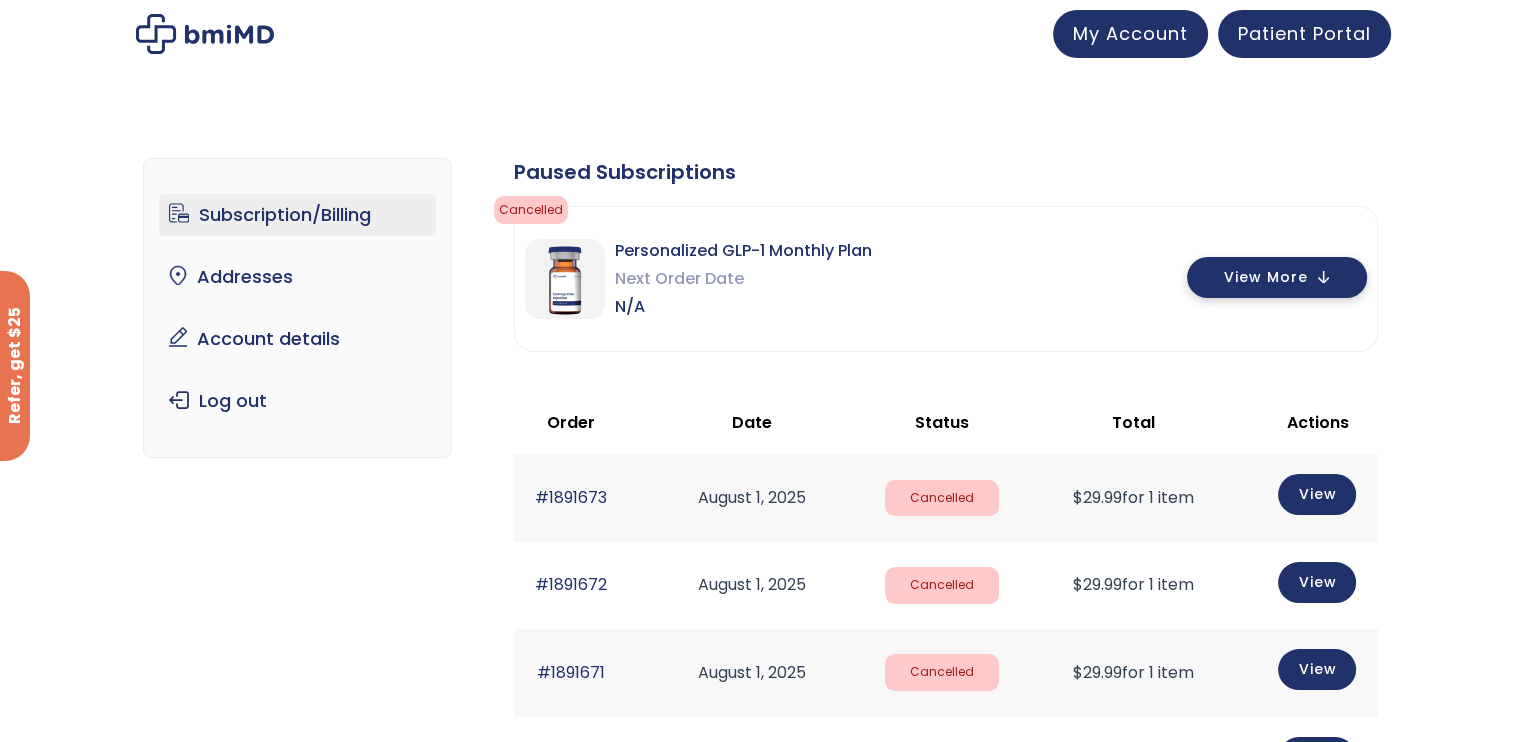 click on "View More" at bounding box center (1277, 277) 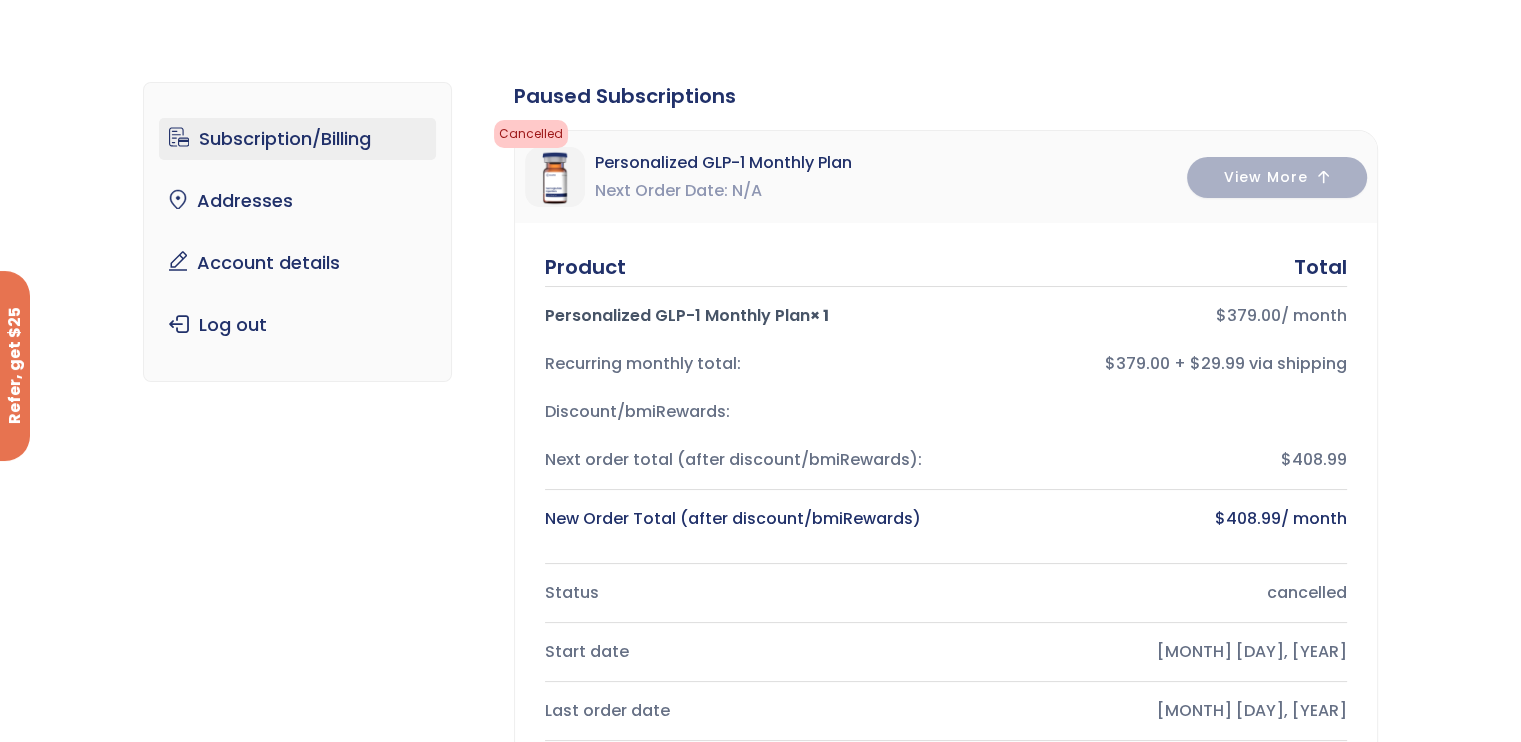 scroll, scrollTop: 0, scrollLeft: 0, axis: both 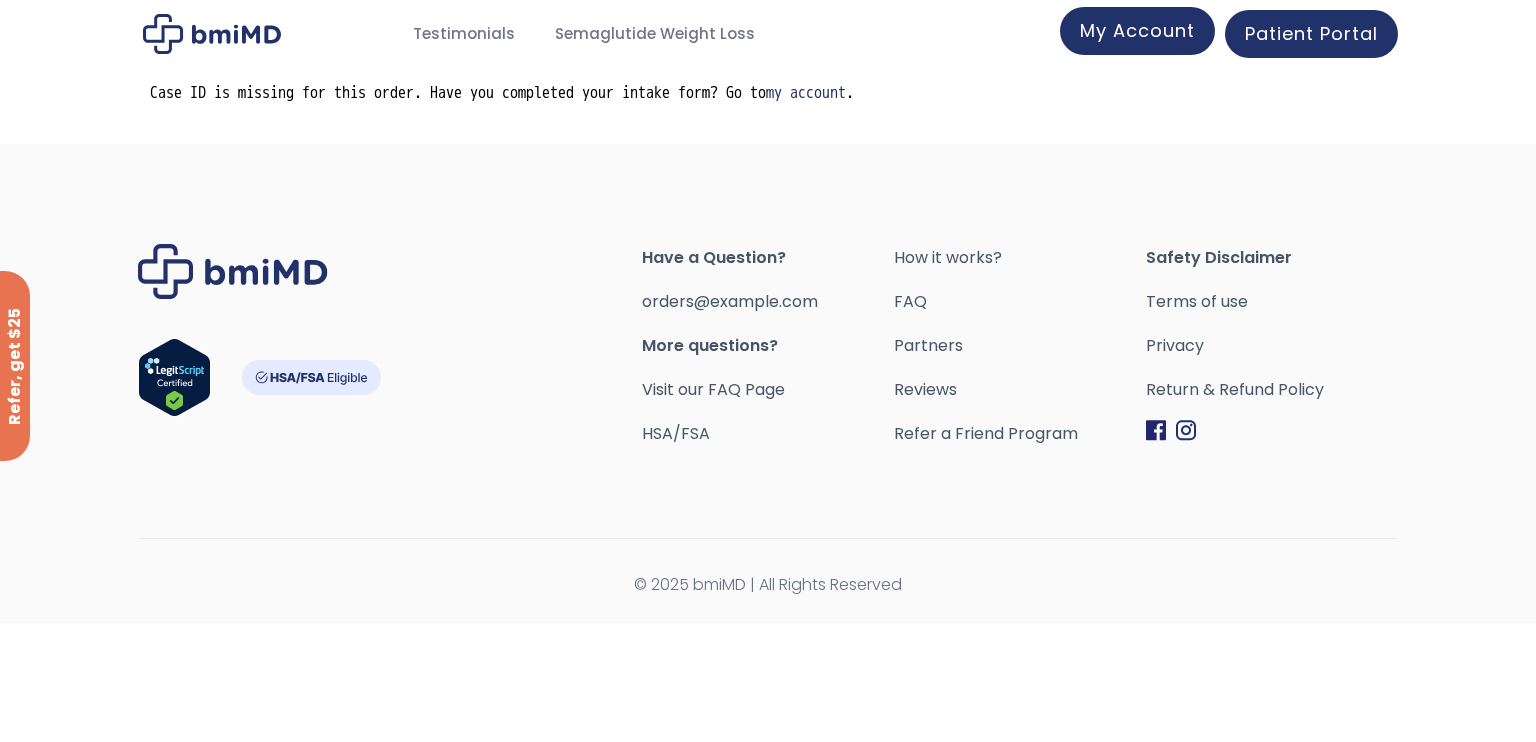 click on "My Account" at bounding box center (1137, 30) 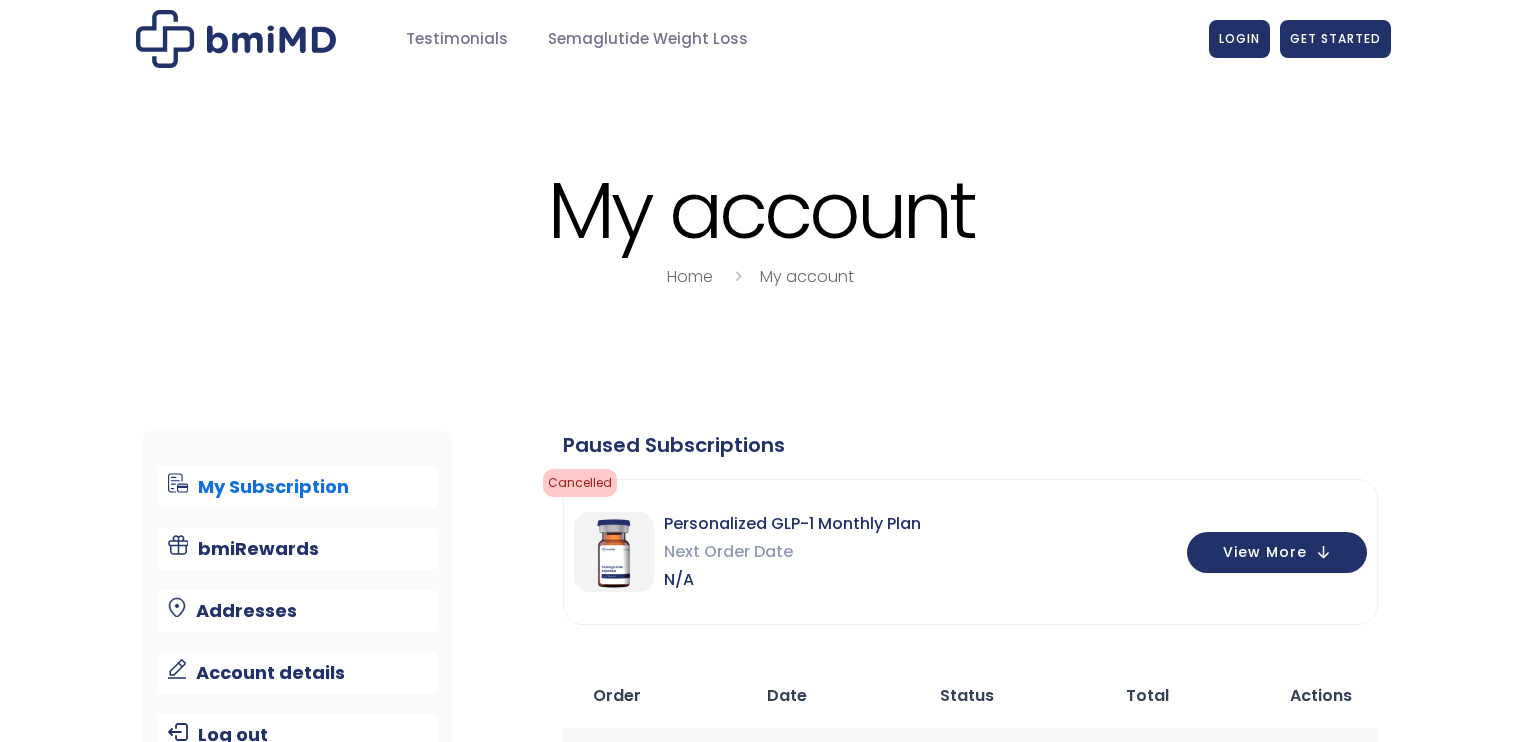 scroll, scrollTop: 0, scrollLeft: 0, axis: both 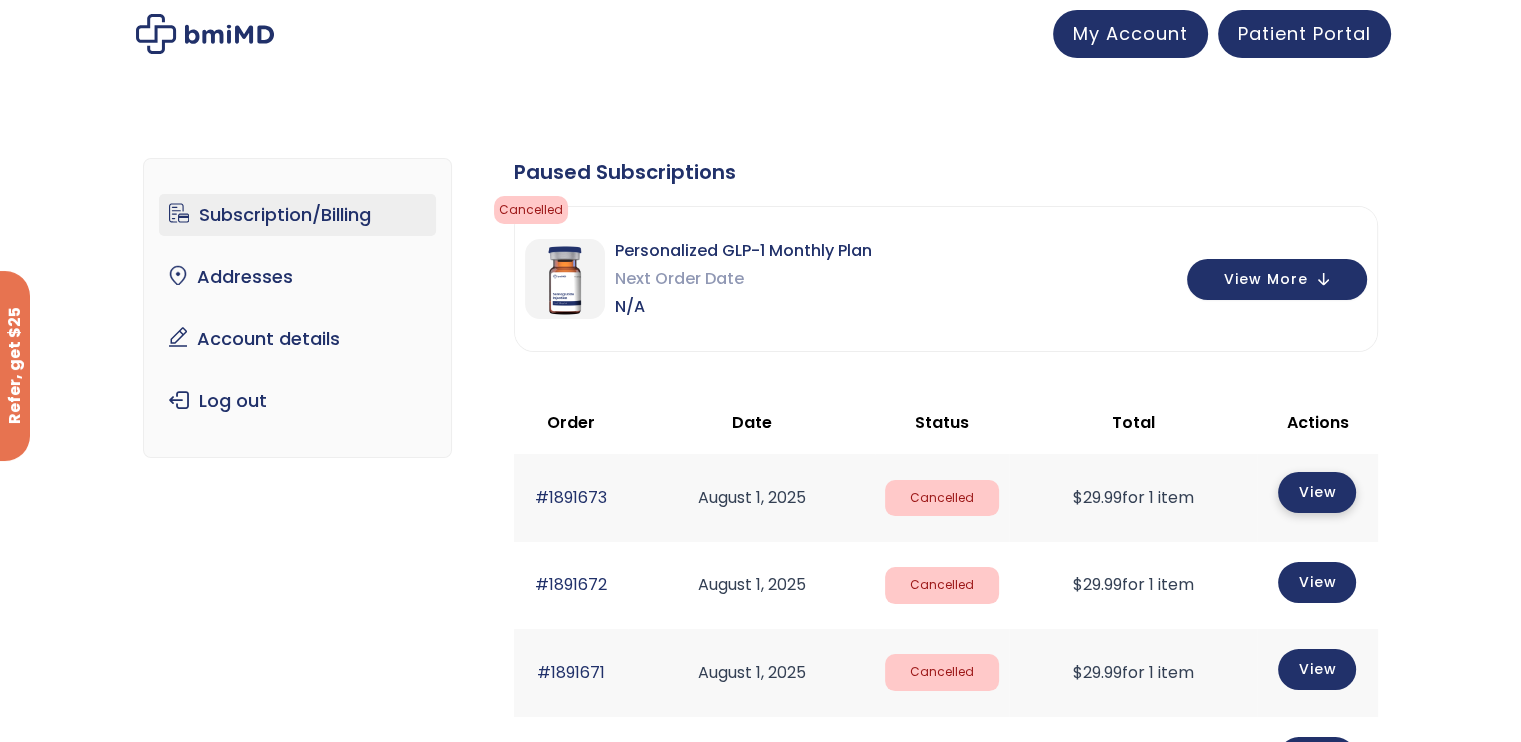 click on "View" 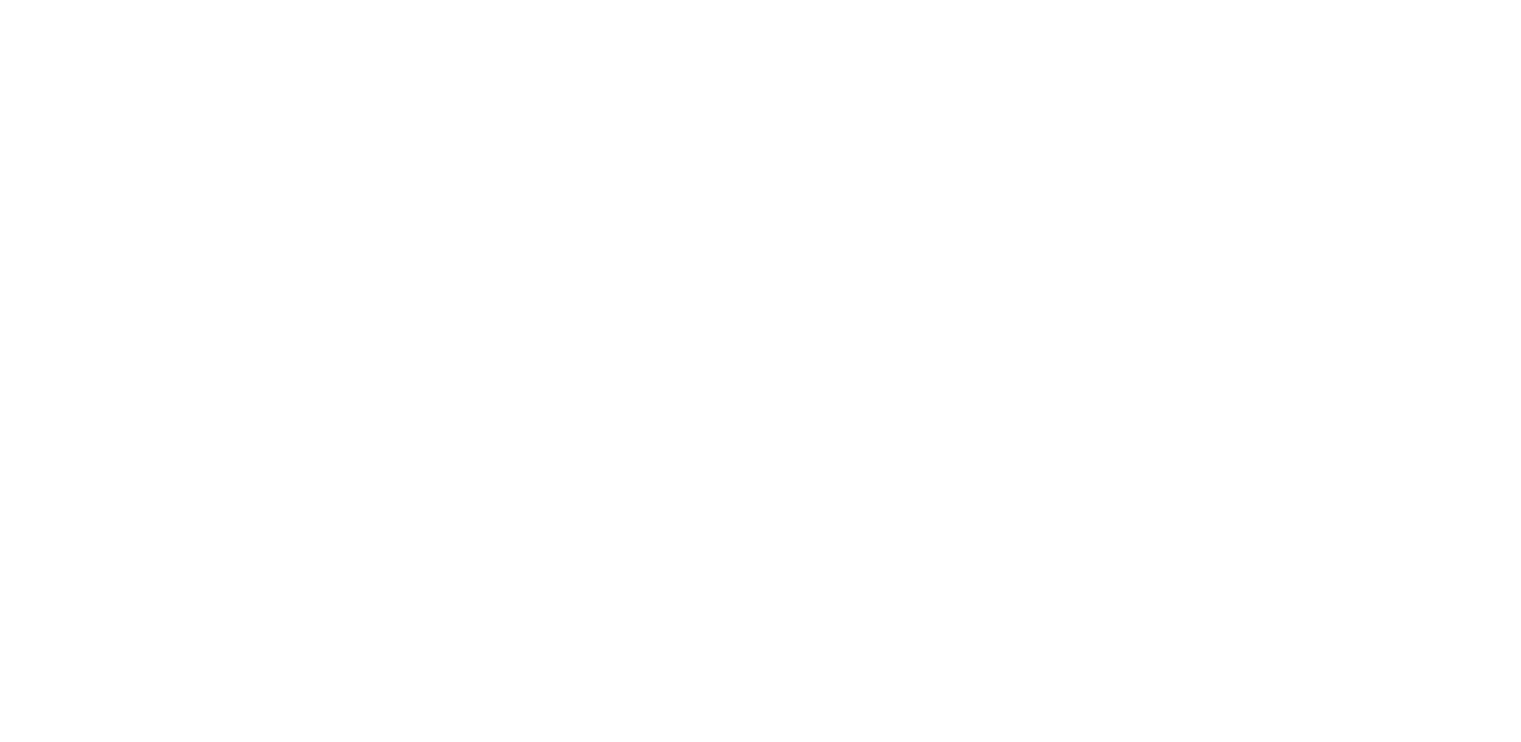 scroll, scrollTop: 0, scrollLeft: 0, axis: both 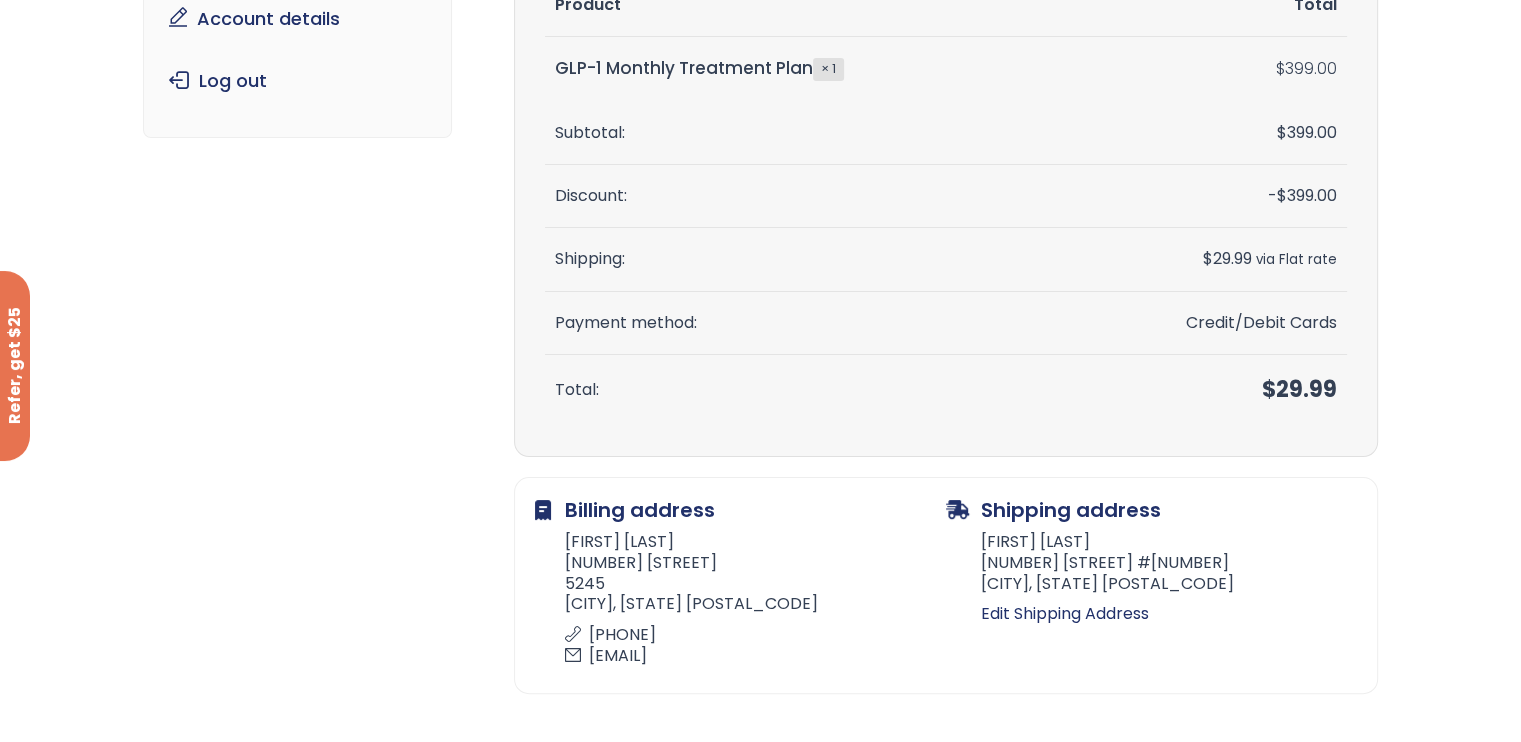 click on "Billing address" at bounding box center [740, 510] 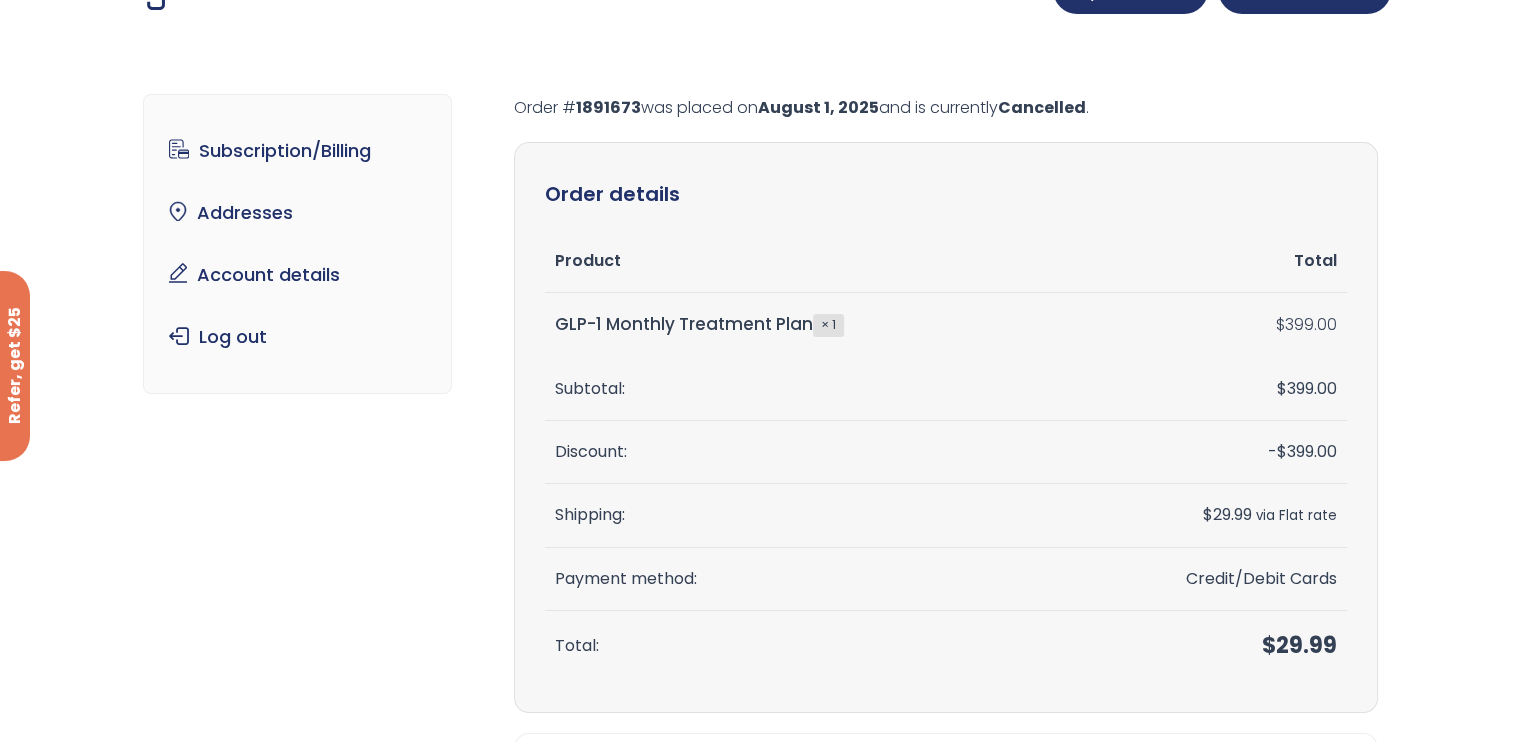 scroll, scrollTop: 0, scrollLeft: 0, axis: both 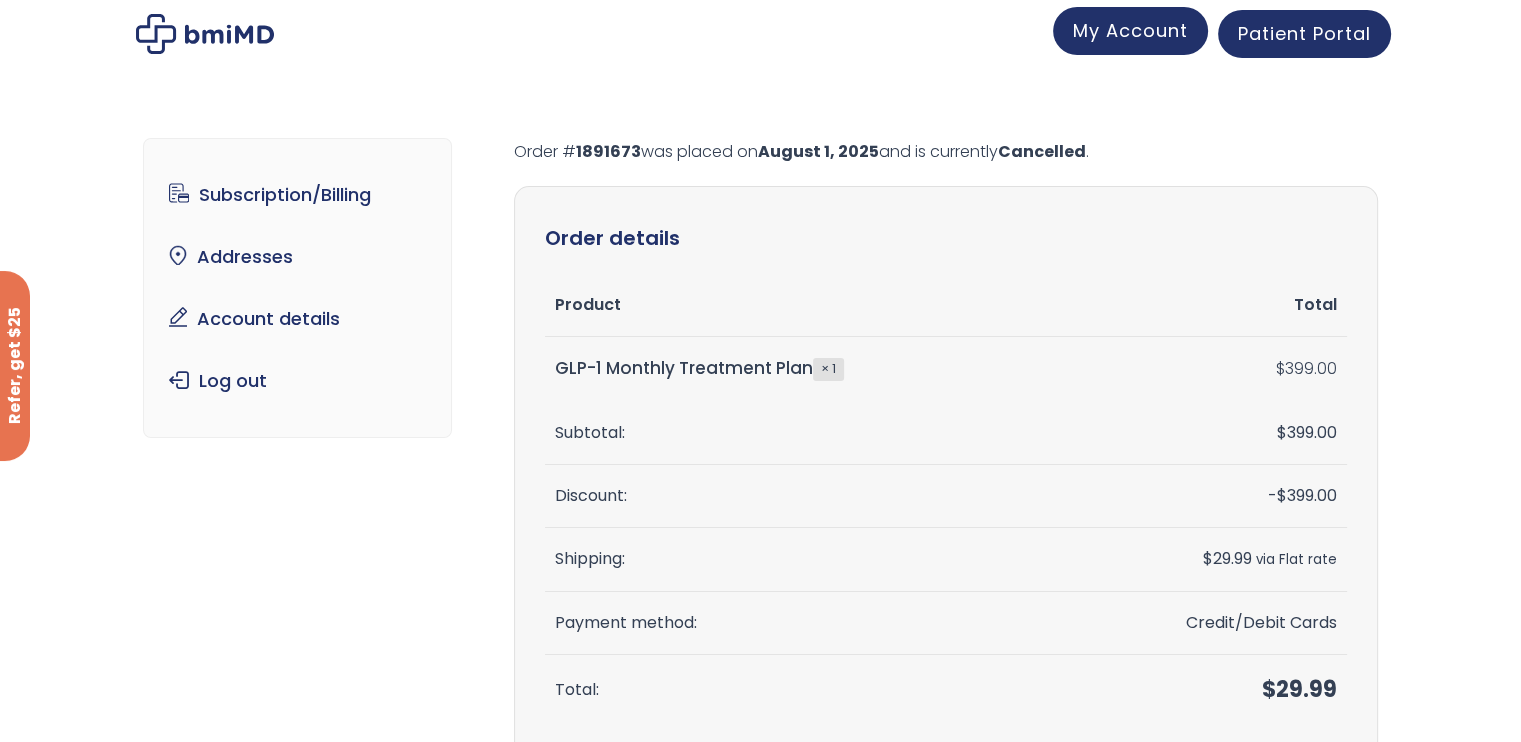 click on "My Account" at bounding box center (1130, 30) 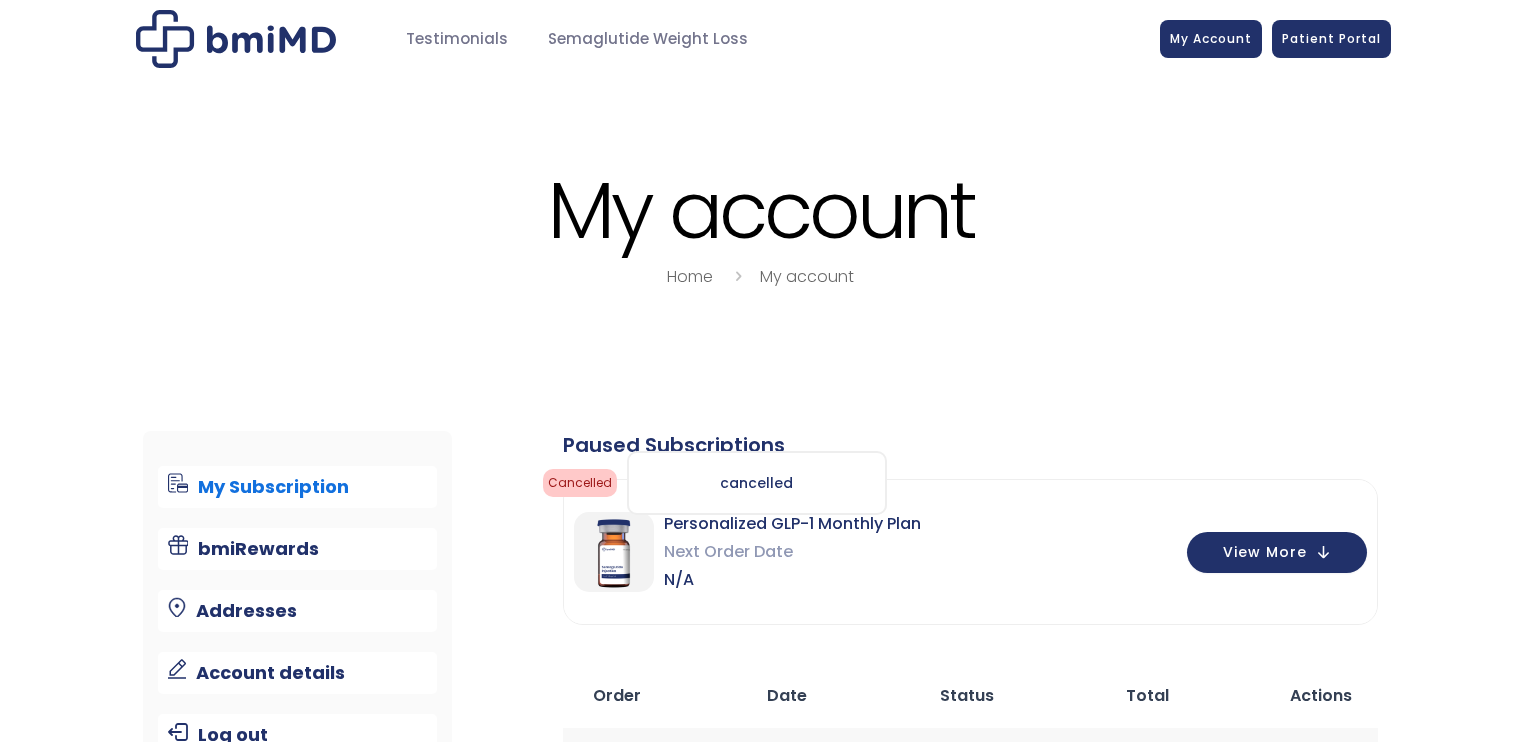 scroll, scrollTop: 0, scrollLeft: 0, axis: both 